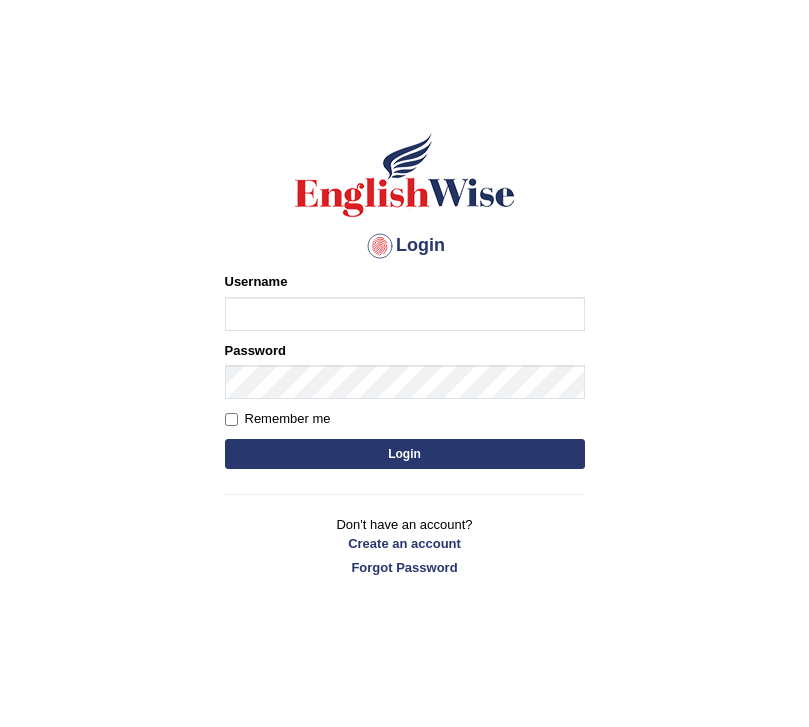 scroll, scrollTop: 0, scrollLeft: 0, axis: both 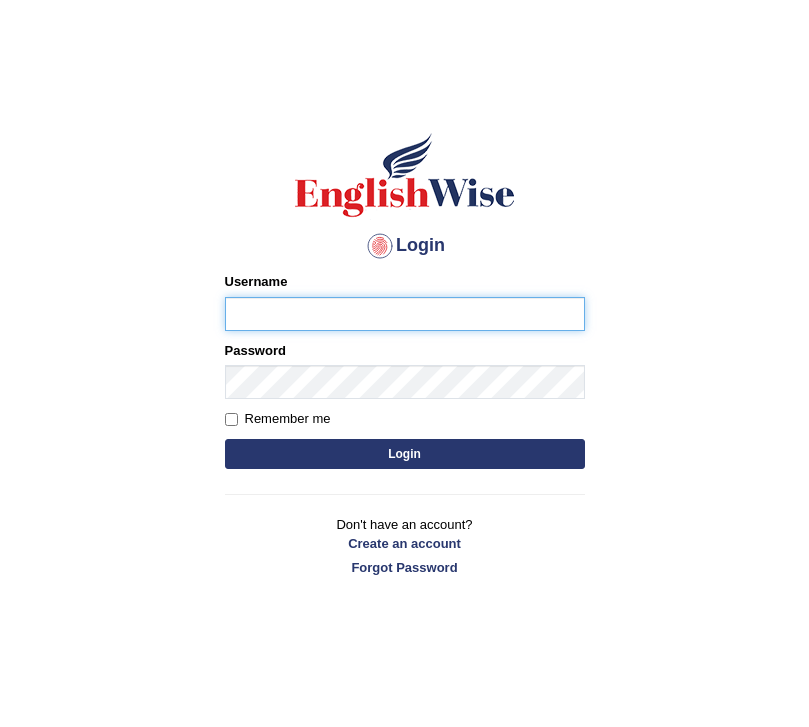 type on "Rizkinugraha__" 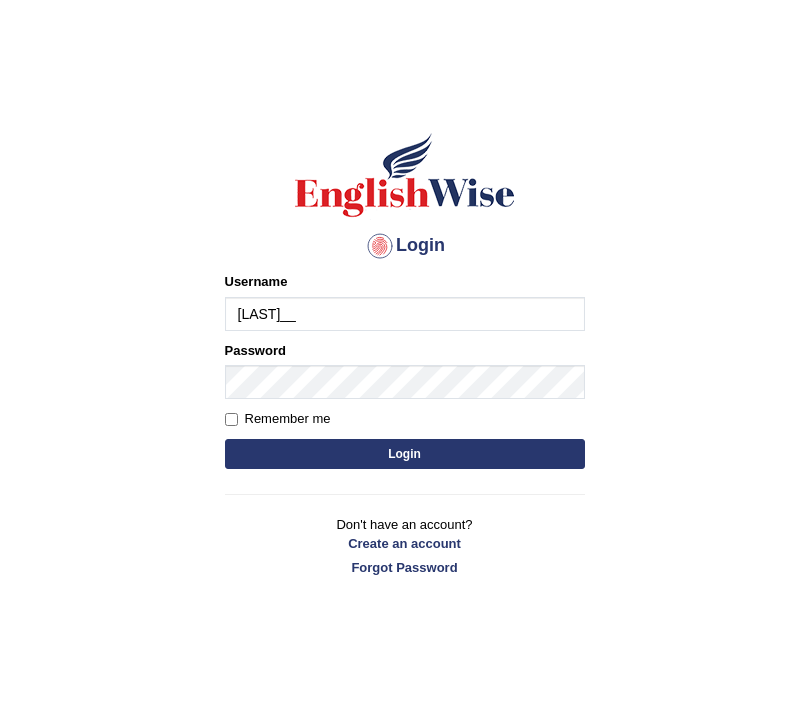 click on "Login" at bounding box center (405, 454) 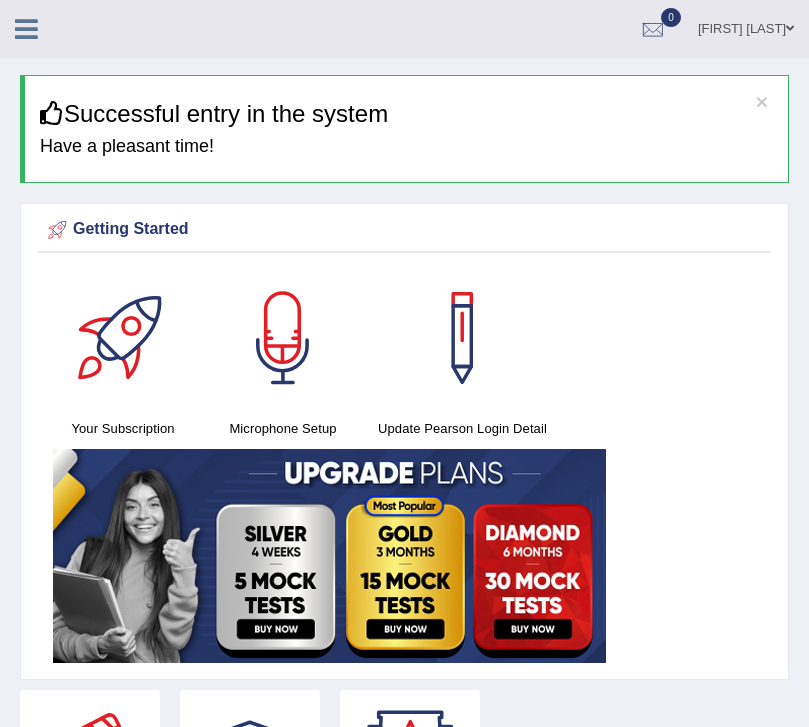 scroll, scrollTop: 0, scrollLeft: 0, axis: both 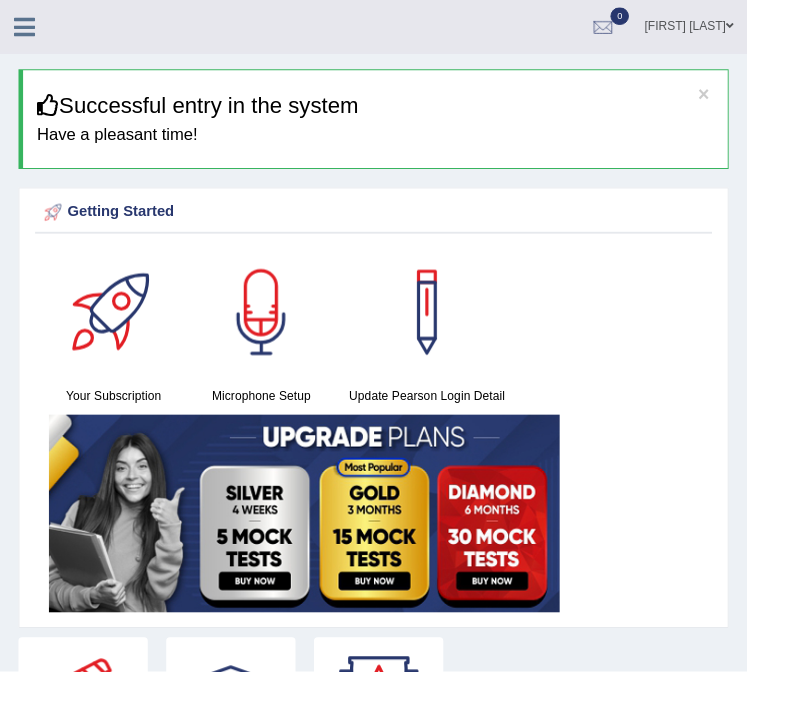 click at bounding box center (26, 29) 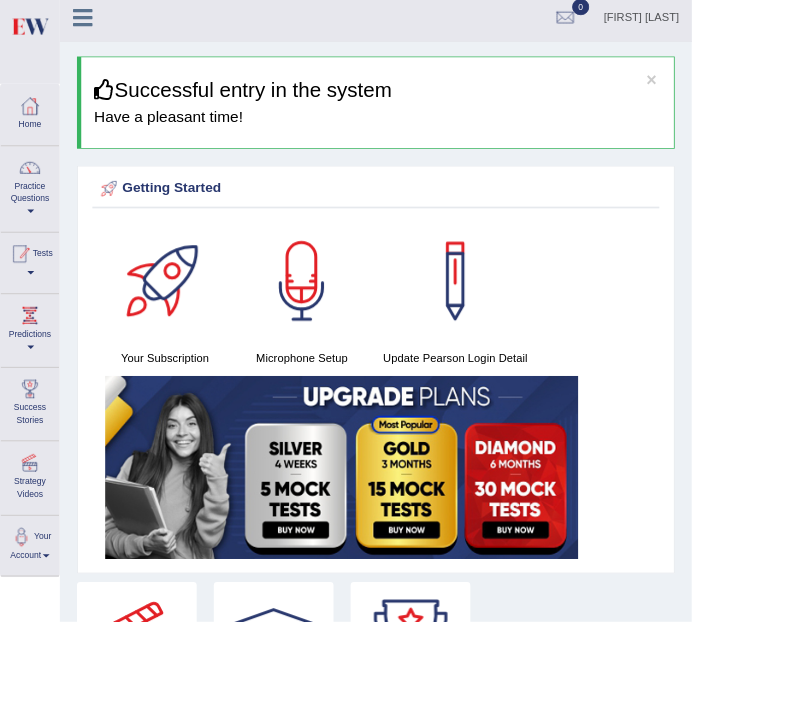 click at bounding box center [23, 297] 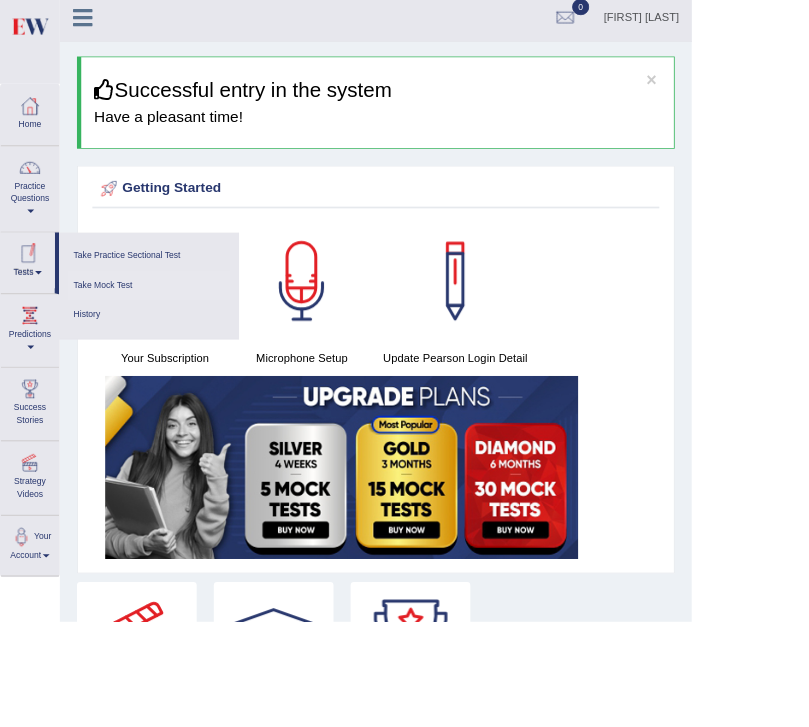 click on "Take Mock Test" at bounding box center (174, 334) 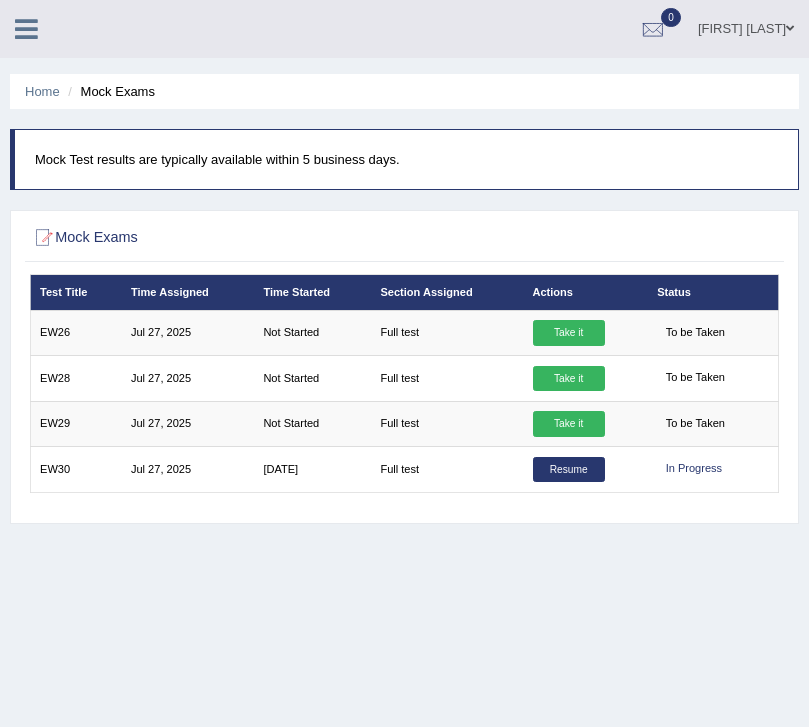 scroll, scrollTop: 0, scrollLeft: 0, axis: both 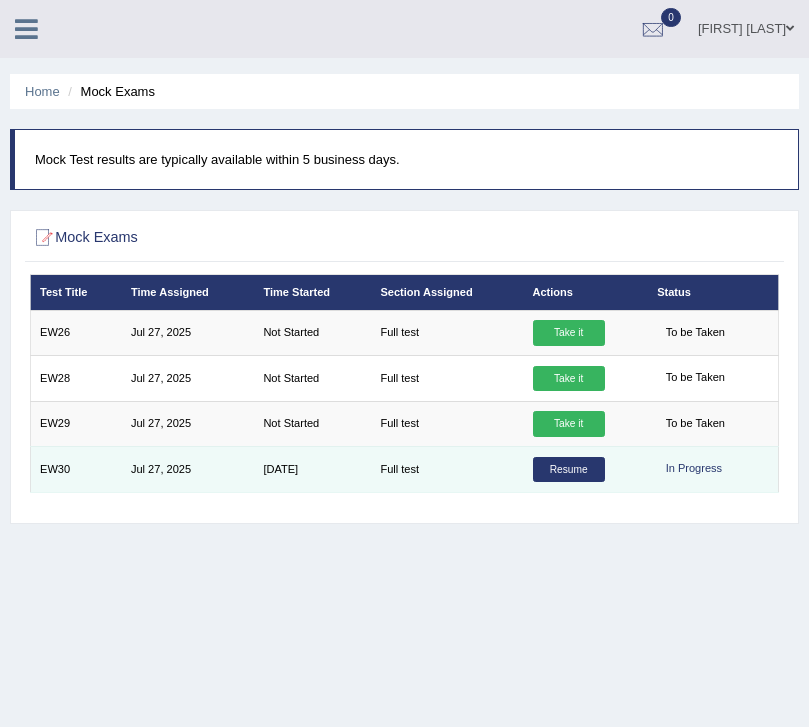 click on "Resume" at bounding box center (569, 470) 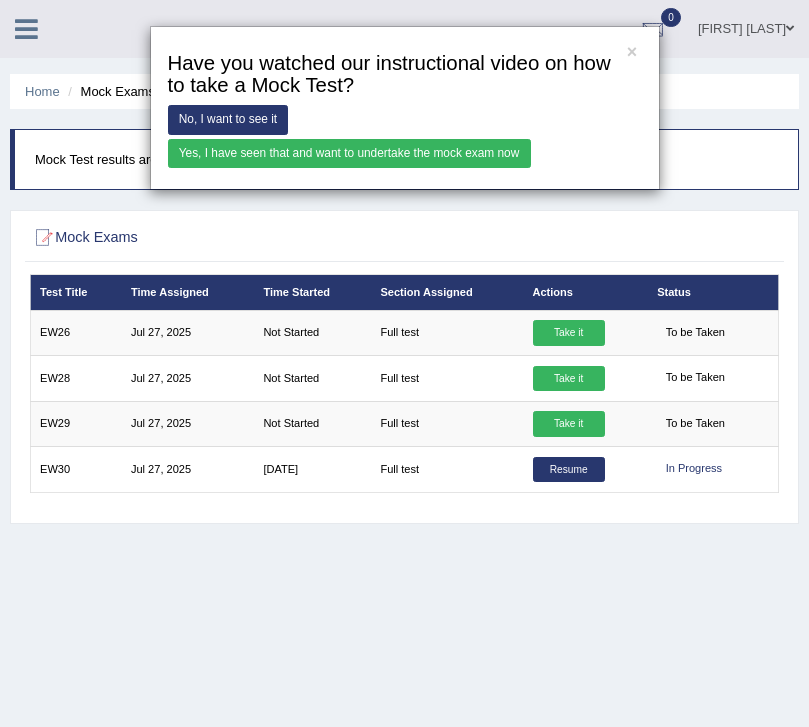 click on "Yes, I have seen that and want to undertake the mock exam now" at bounding box center [349, 153] 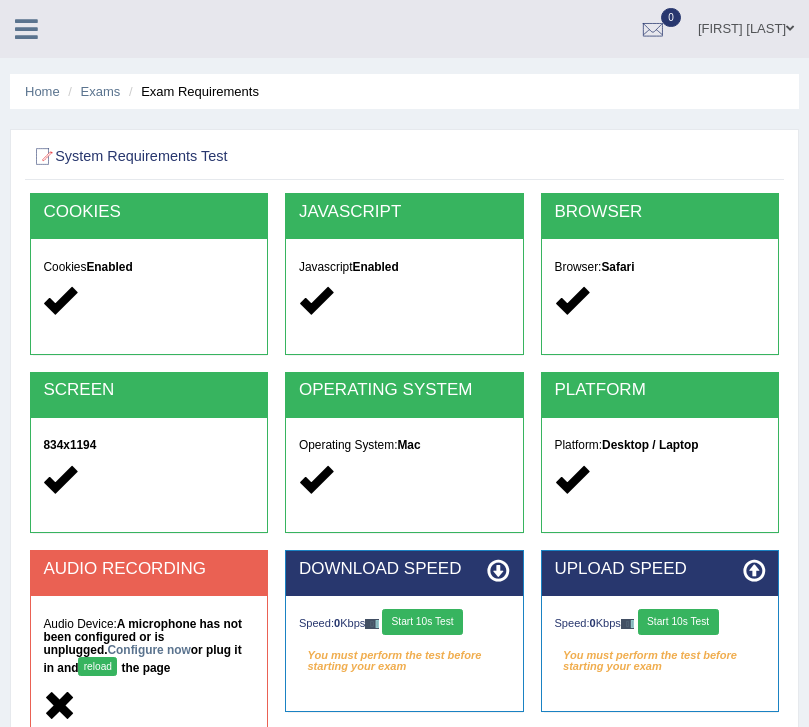 scroll, scrollTop: 0, scrollLeft: 0, axis: both 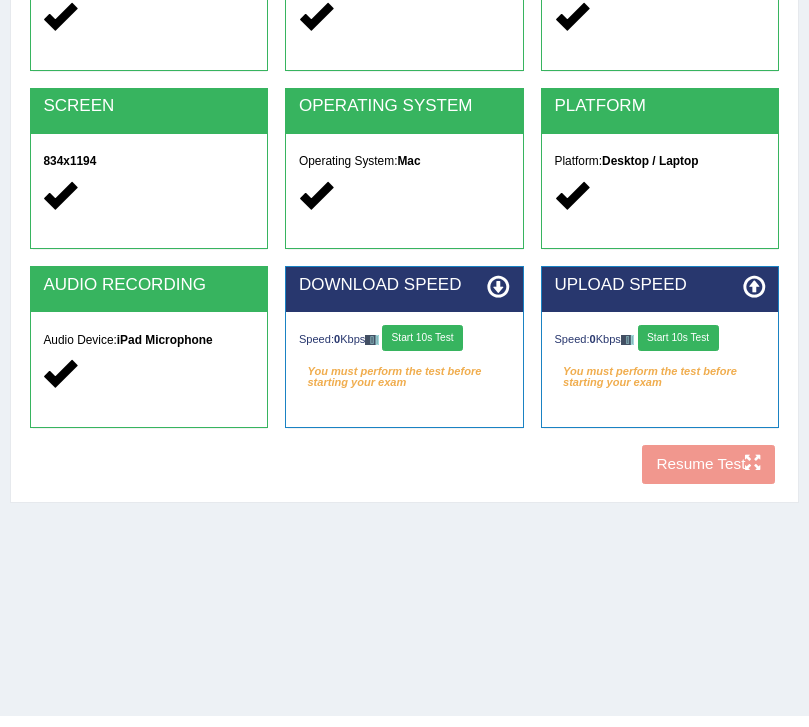 click on "Start 10s Test" at bounding box center (422, 338) 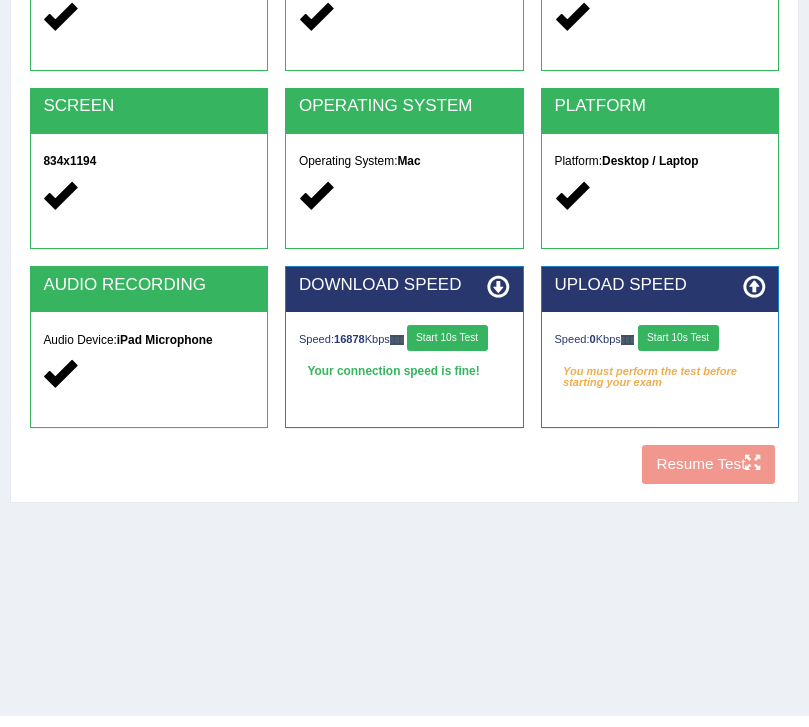click on "Start 10s Test" at bounding box center (678, 338) 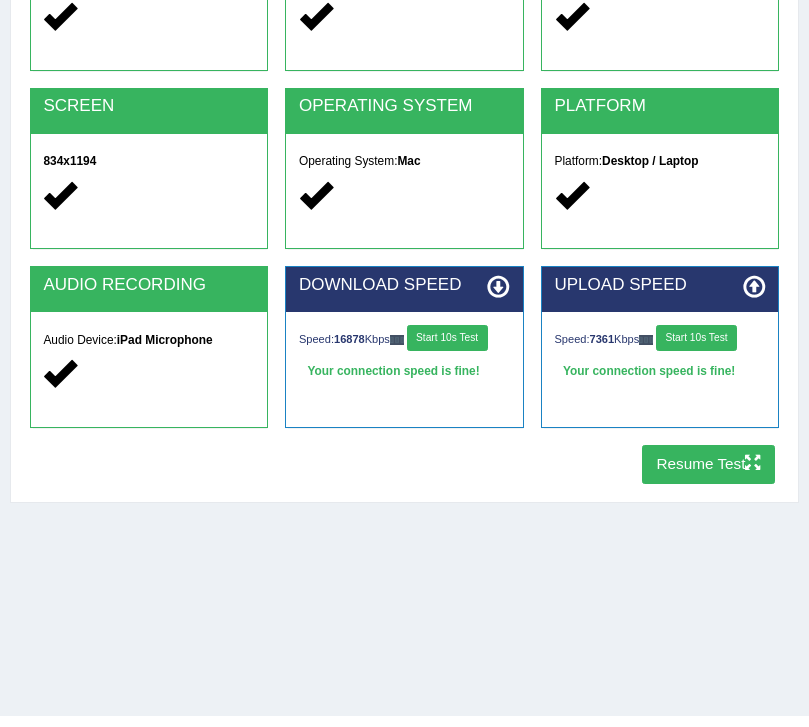 click on "Resume Test" at bounding box center (708, 464) 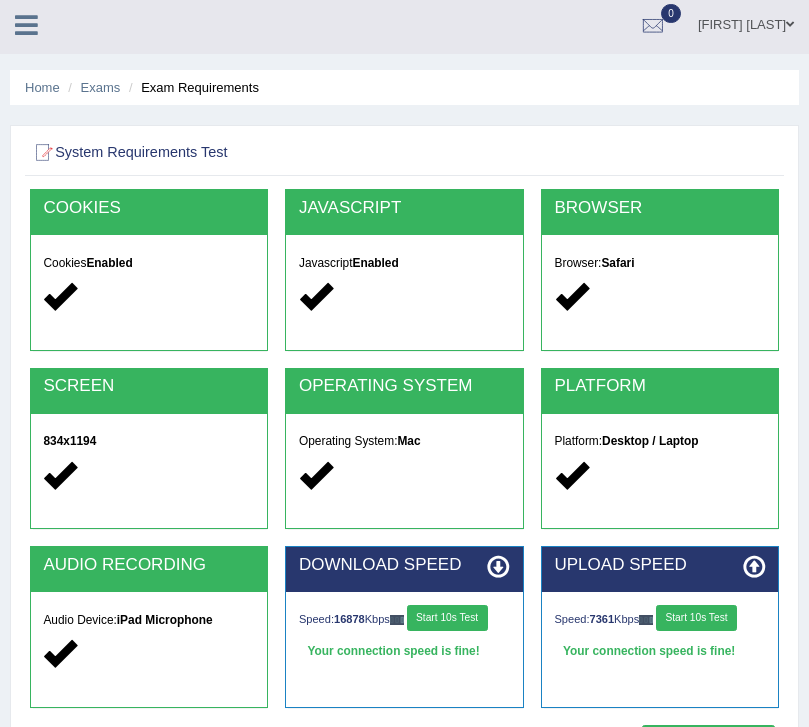 scroll, scrollTop: 0, scrollLeft: 0, axis: both 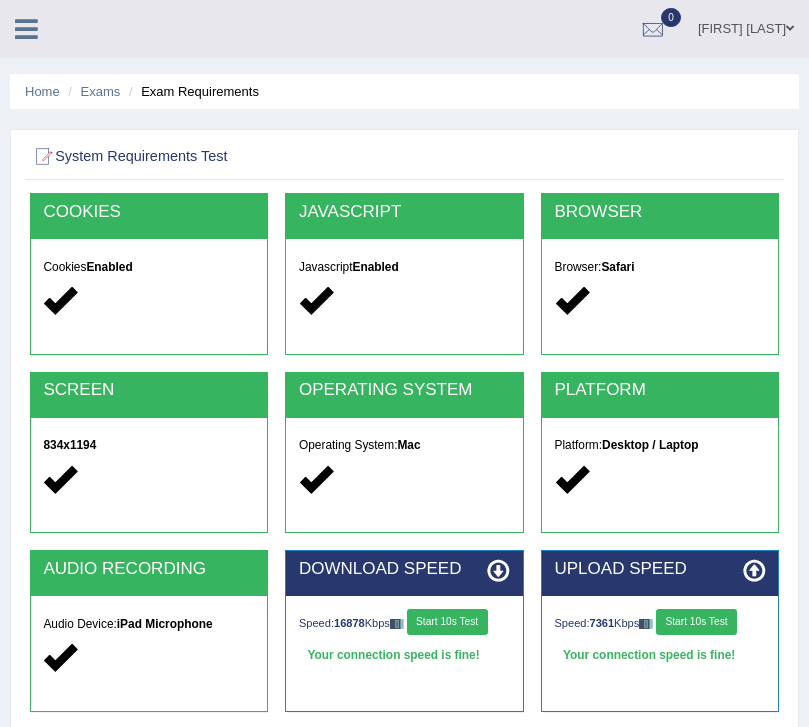 click on "System Requirements Test" at bounding box center (262, 157) 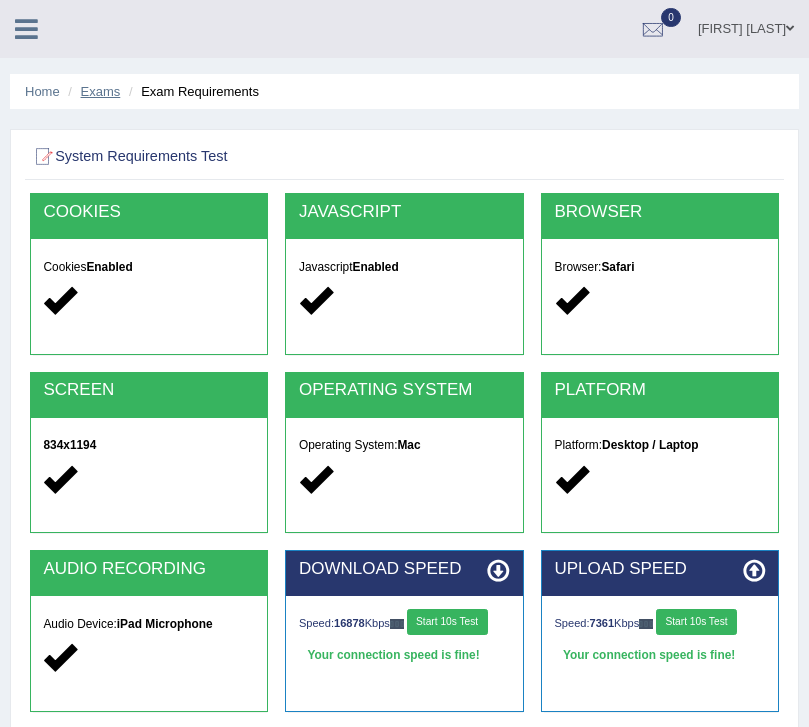 click on "Exams" at bounding box center [101, 91] 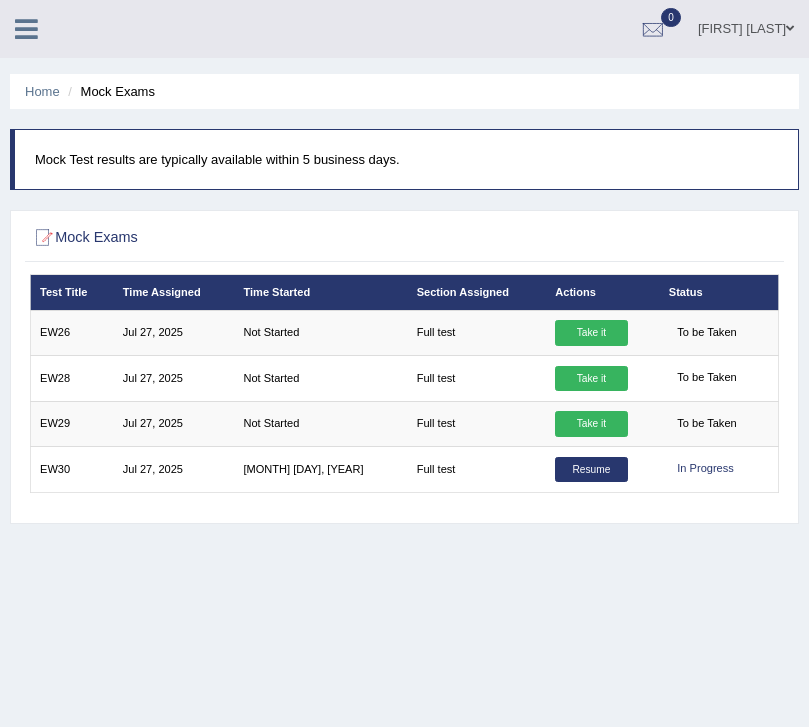 scroll, scrollTop: 0, scrollLeft: 0, axis: both 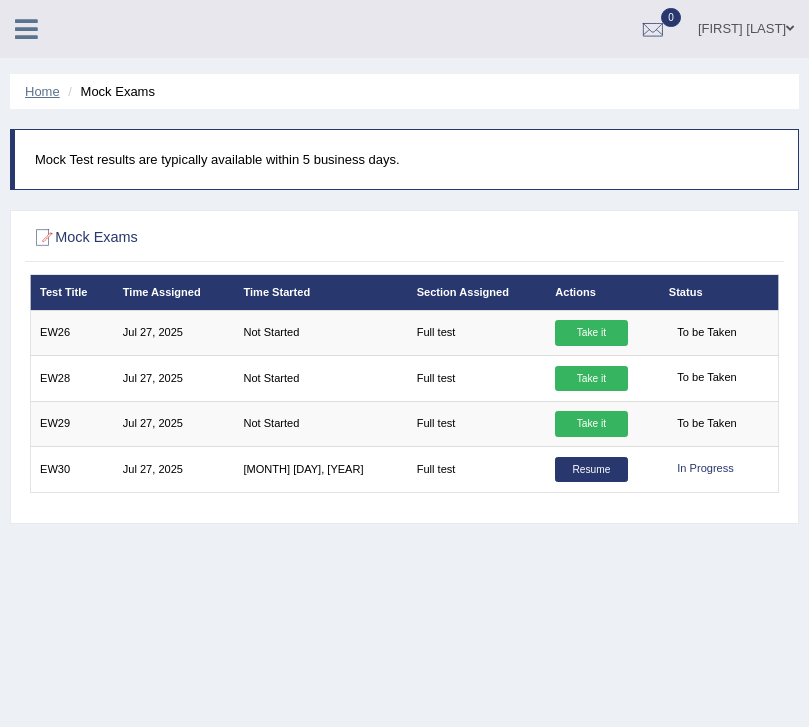 click on "Home" at bounding box center [42, 91] 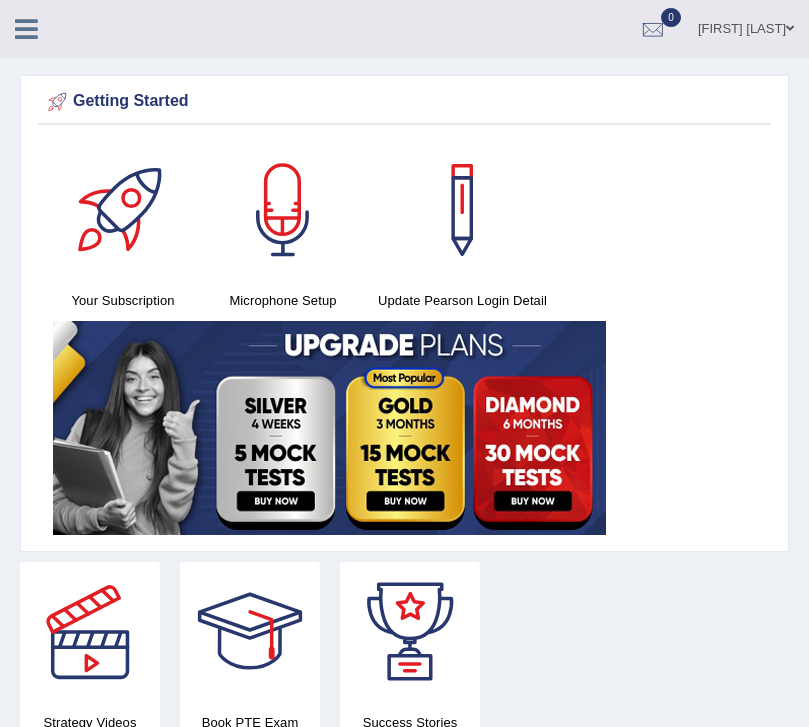 scroll, scrollTop: 0, scrollLeft: 0, axis: both 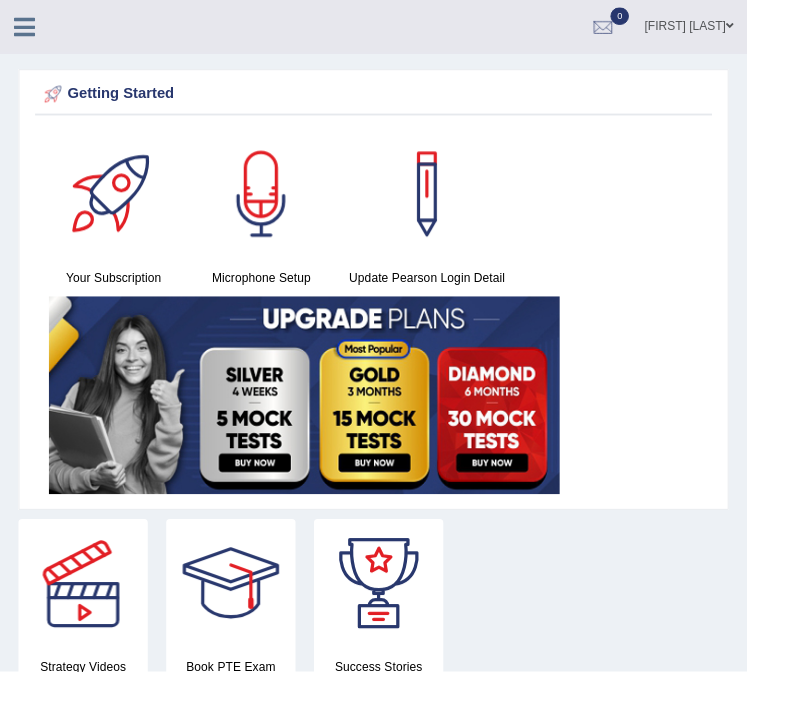 click at bounding box center [26, 29] 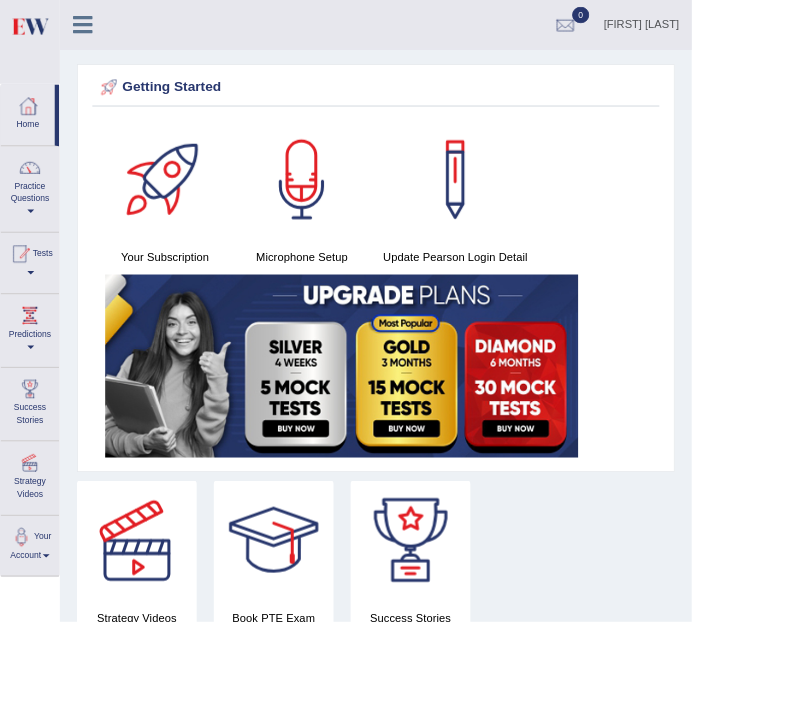 click at bounding box center (23, 297) 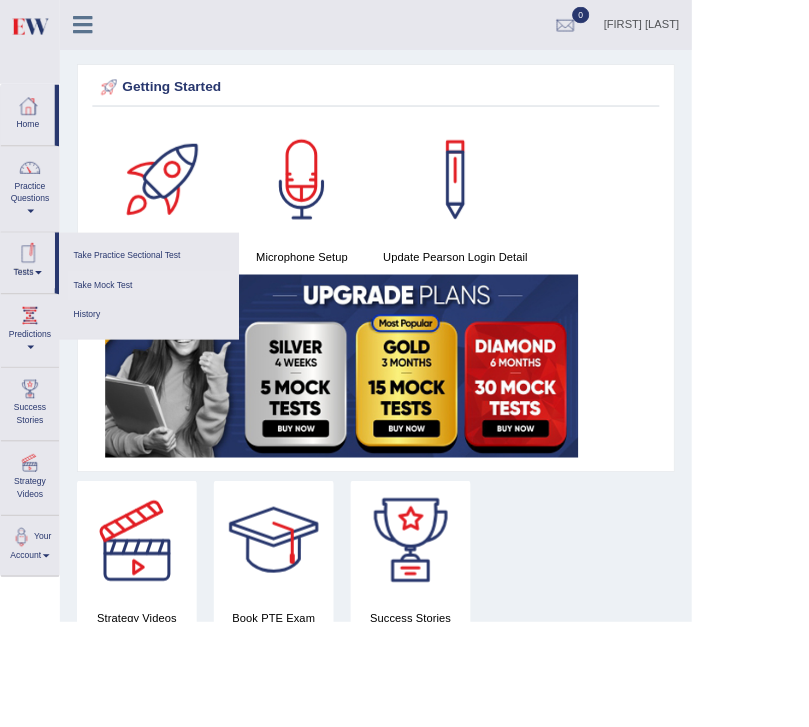 click on "Take Mock Test" at bounding box center [174, 334] 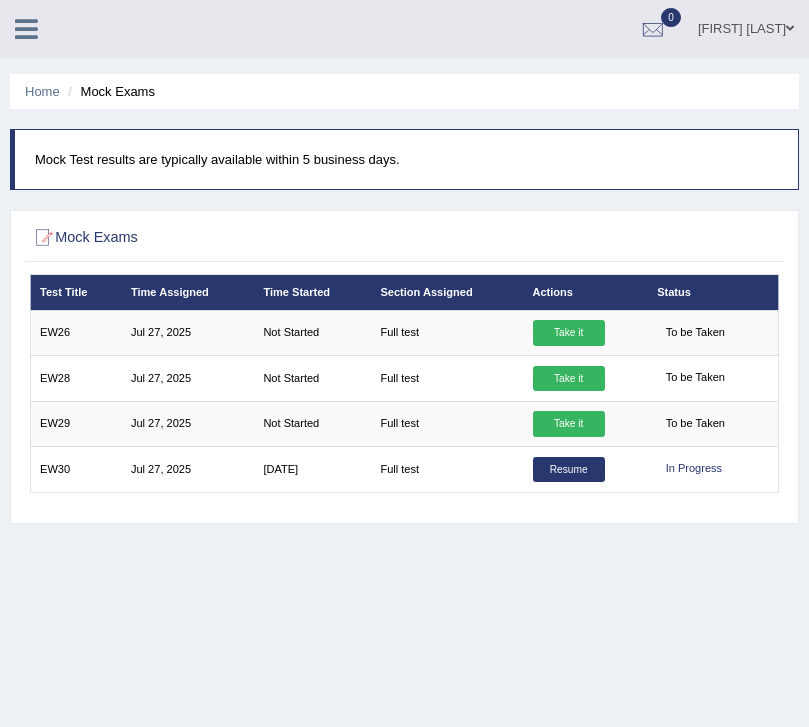 scroll, scrollTop: 0, scrollLeft: 0, axis: both 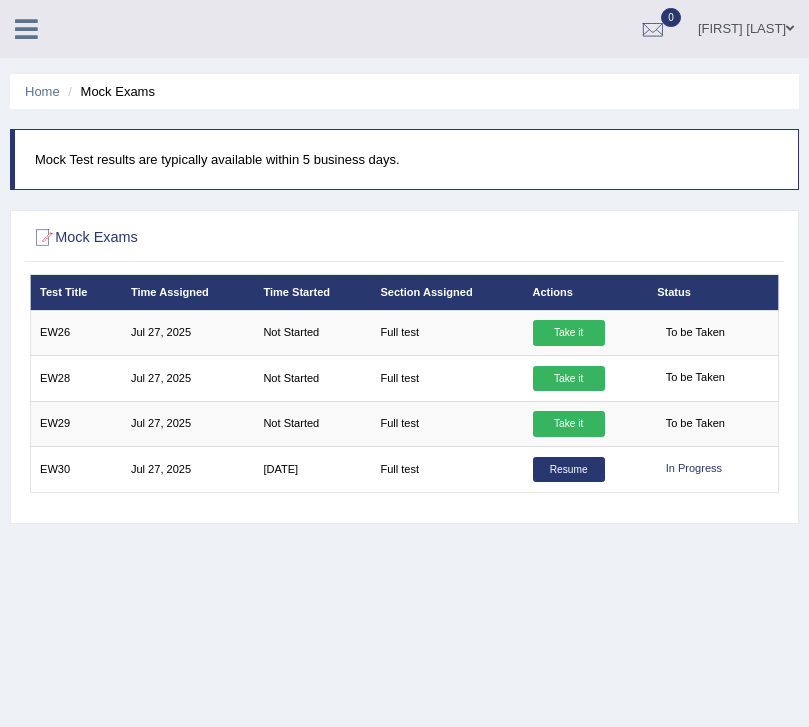 click on "Mock Exams" at bounding box center (262, 238) 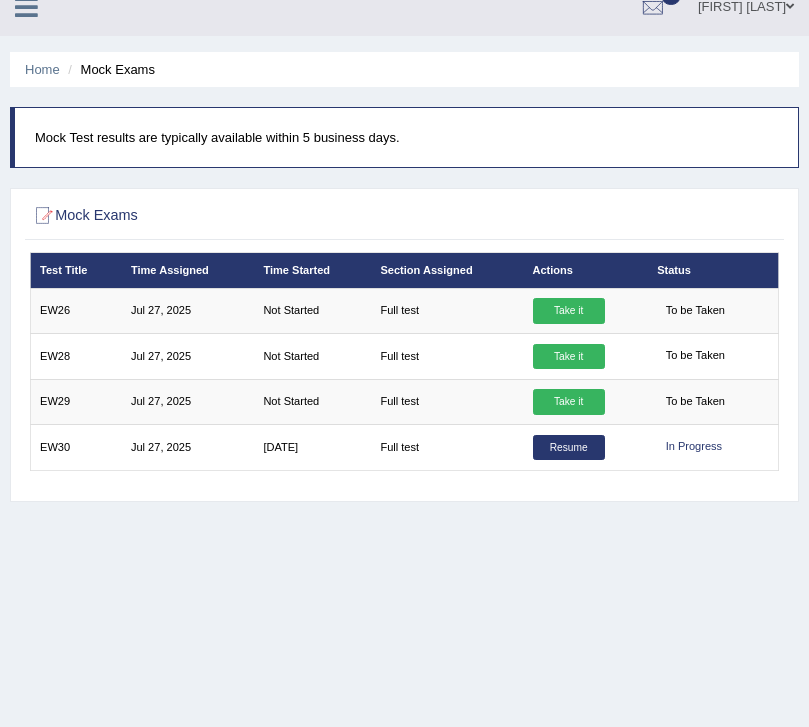 scroll, scrollTop: 0, scrollLeft: 0, axis: both 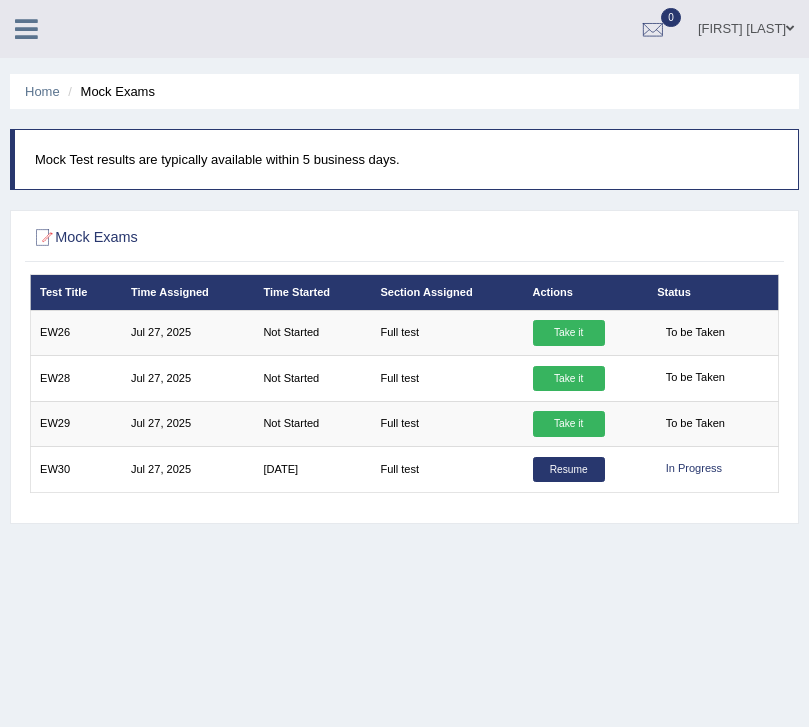 click on "[FIRST] [LAST]" at bounding box center [746, 26] 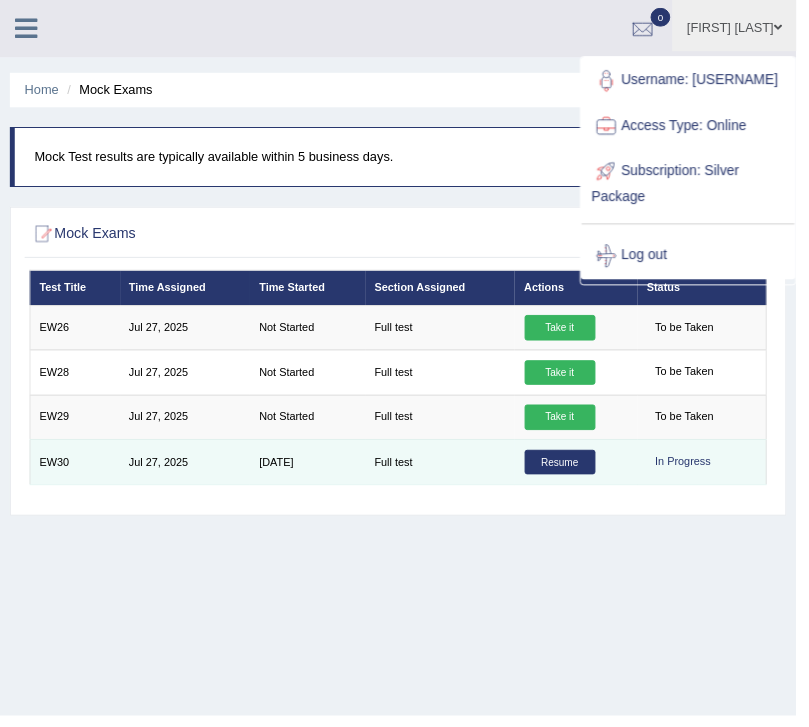 click on "Resume" at bounding box center [569, 470] 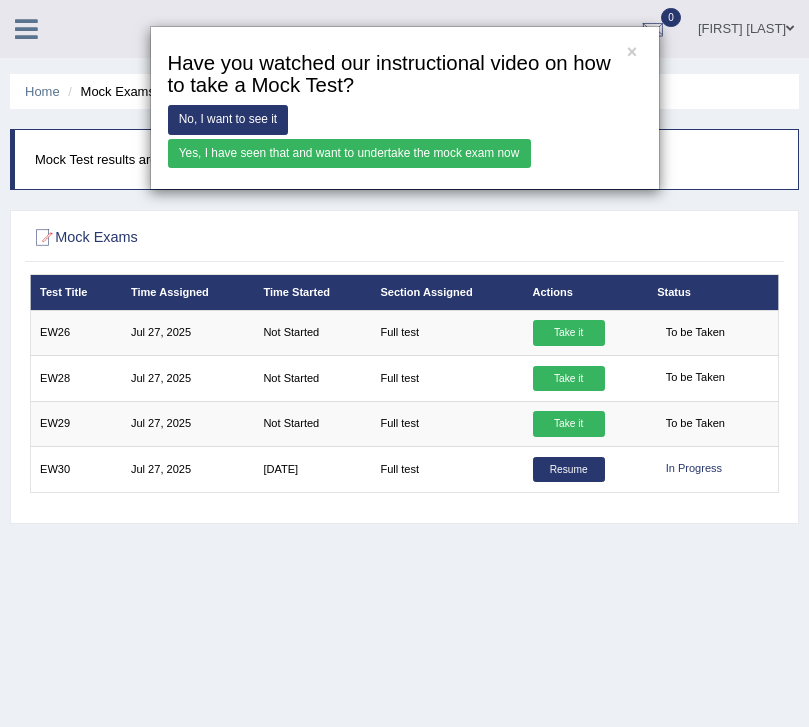 click on "No, I want to see it" at bounding box center (228, 119) 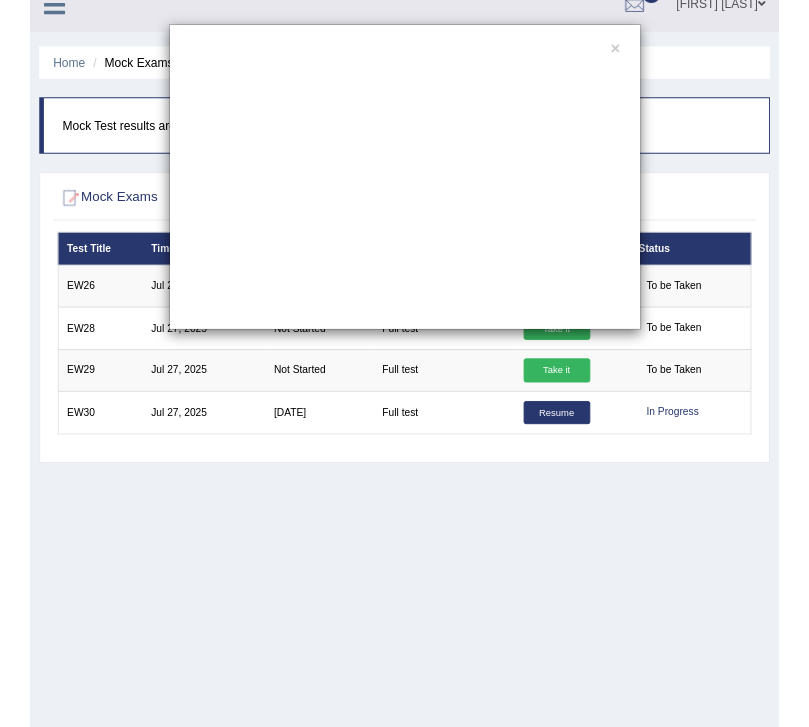 scroll, scrollTop: 0, scrollLeft: 0, axis: both 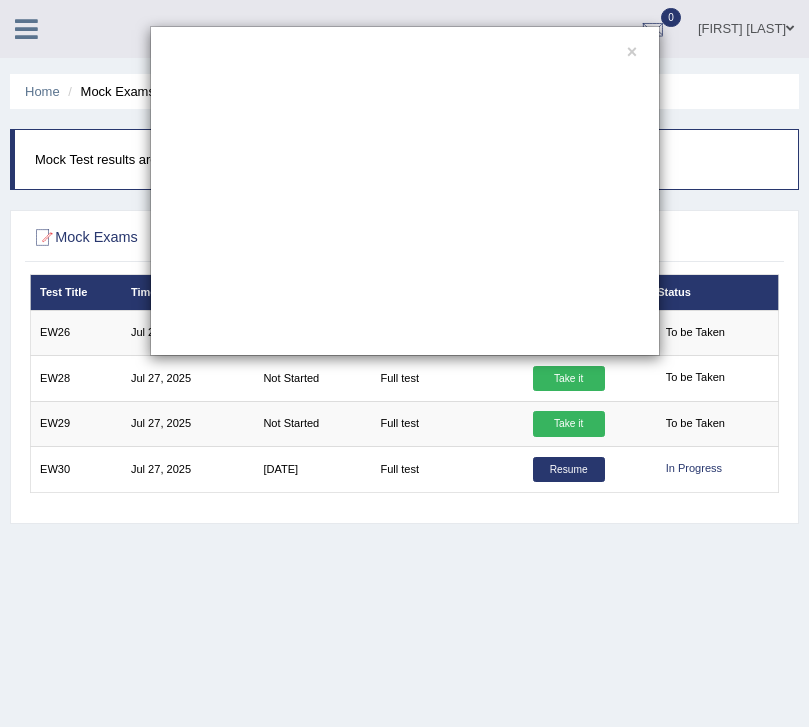click on "×" at bounding box center [404, 363] 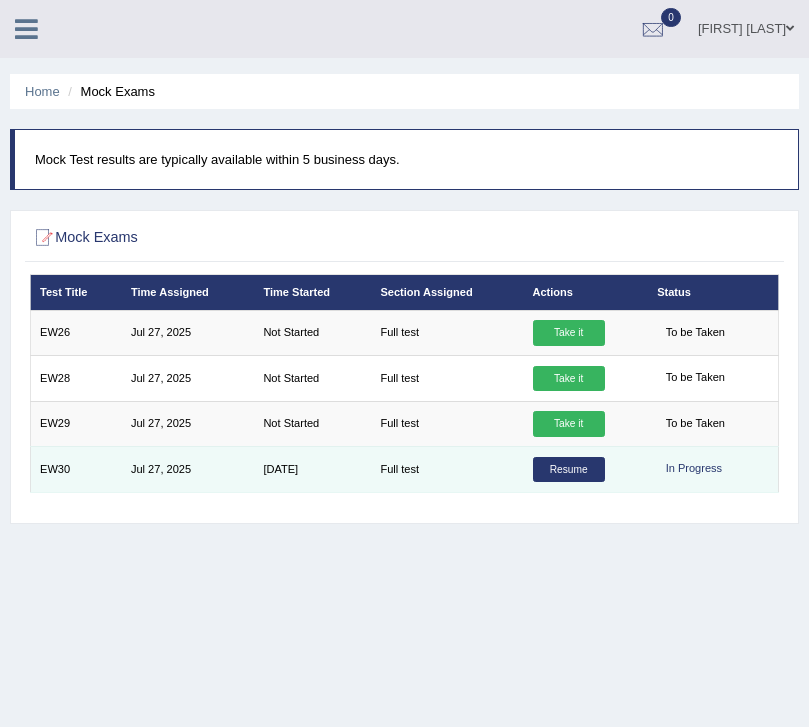 click on "Resume" at bounding box center [569, 470] 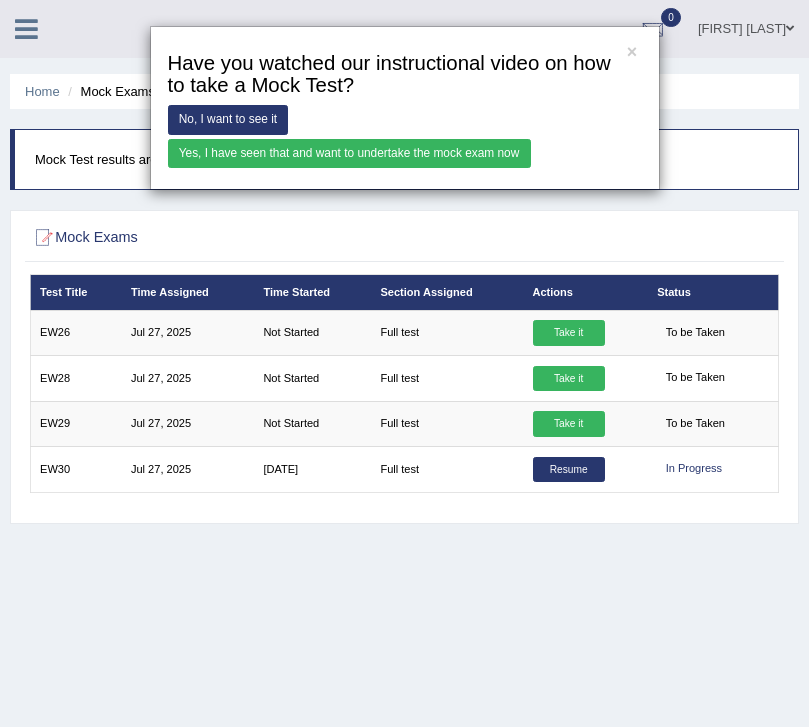 click on "Yes, I have seen that and want to undertake the mock exam now" at bounding box center [349, 153] 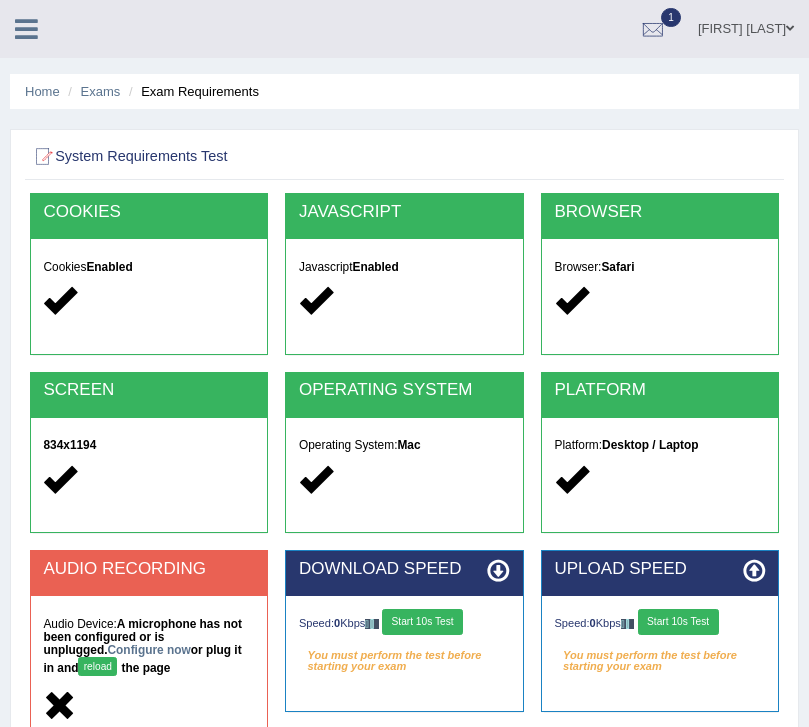 scroll, scrollTop: 0, scrollLeft: 0, axis: both 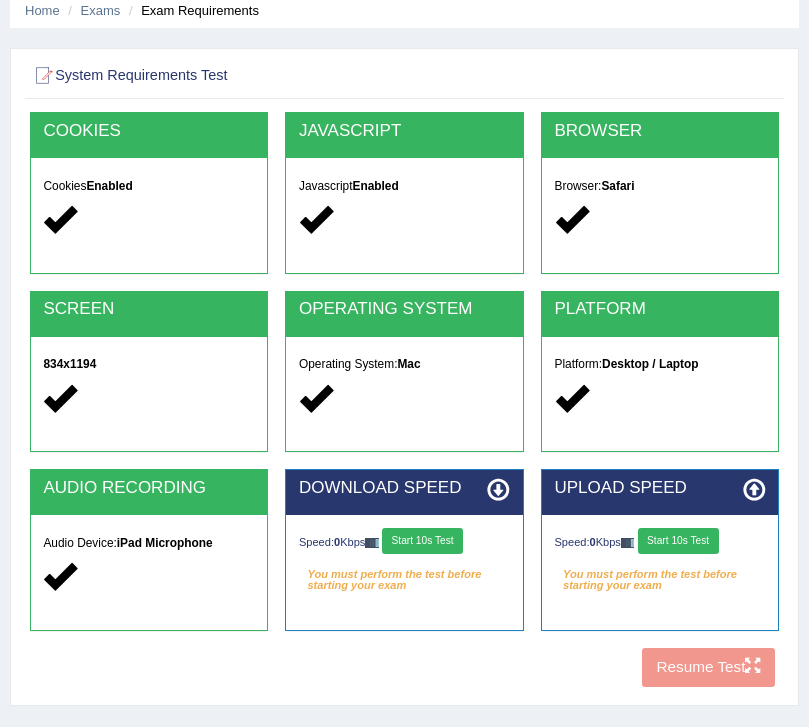 click on "Start 10s Test" at bounding box center [422, 541] 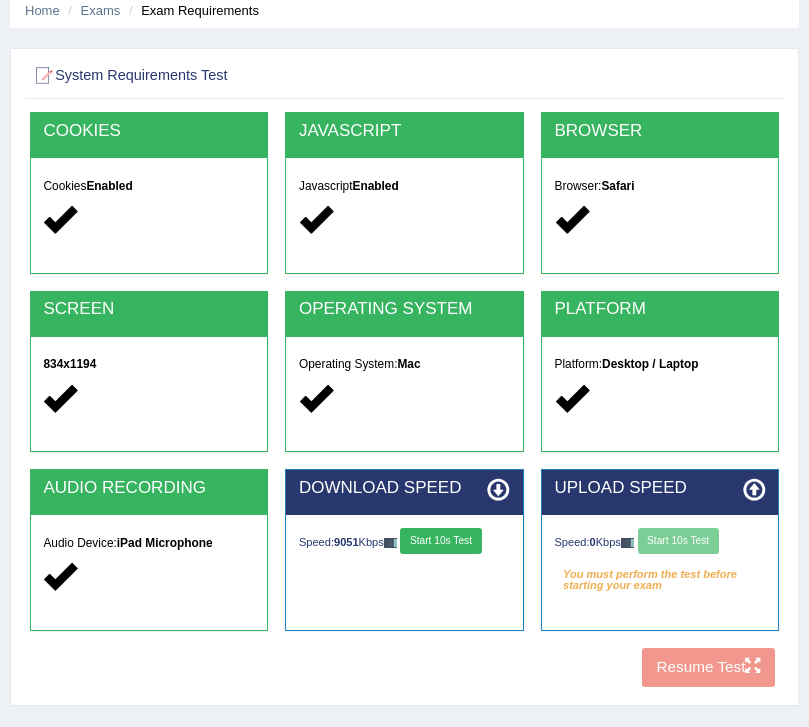 click on "Start 10s Test" at bounding box center [678, 541] 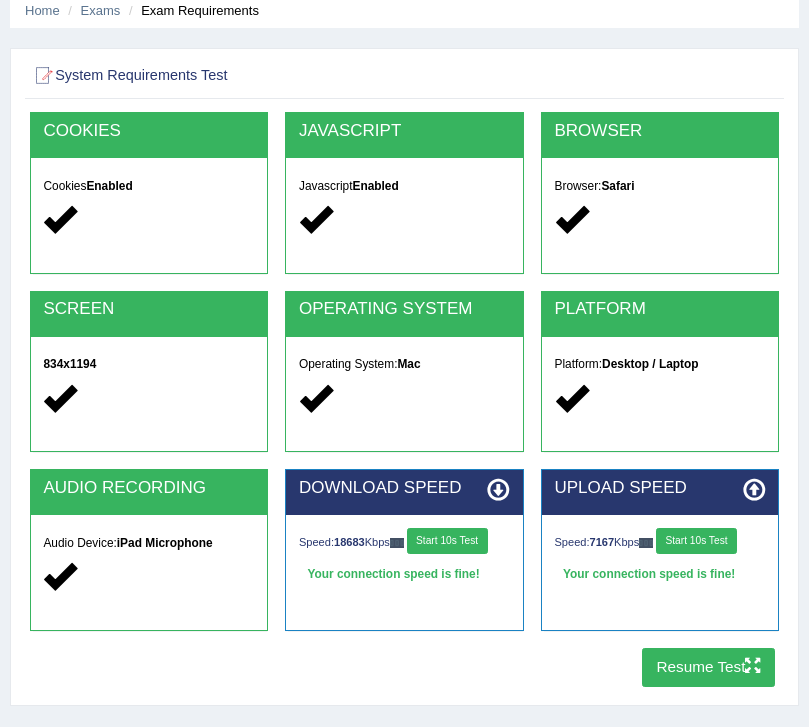 click on "Resume Test" at bounding box center [708, 667] 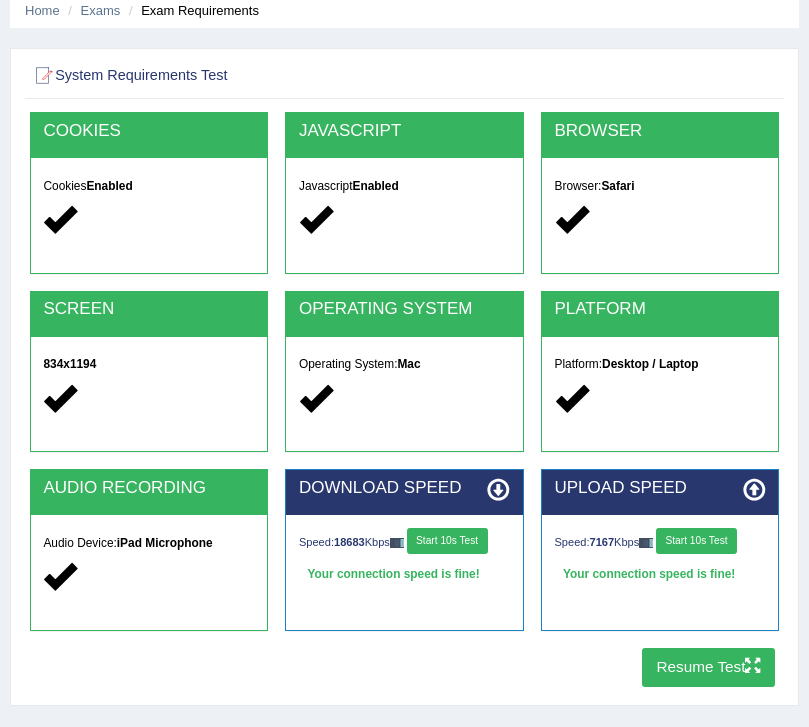 click on "Resume Test" at bounding box center [708, 667] 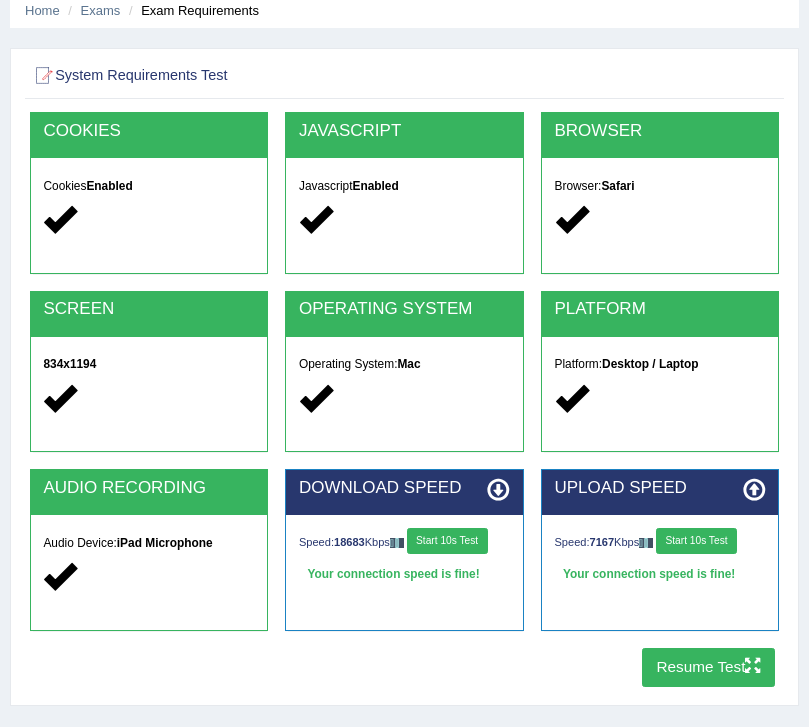 click on "Resume Test" at bounding box center [708, 667] 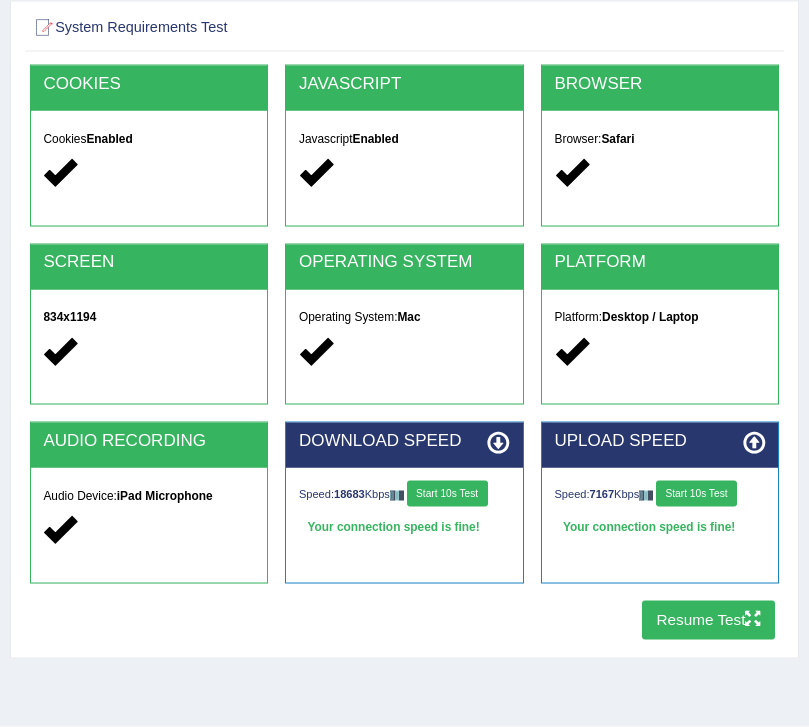 click on "Resume Test" at bounding box center [708, 620] 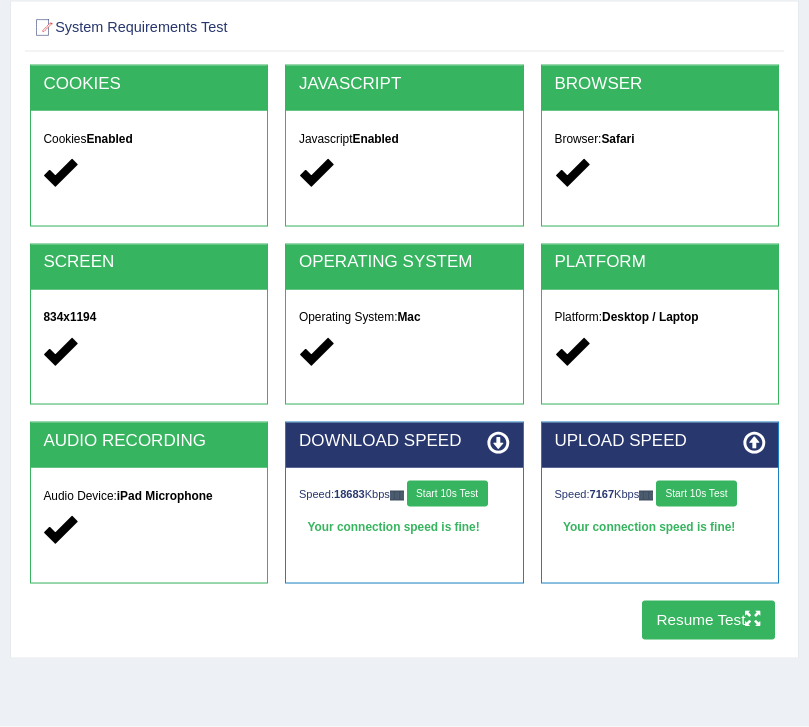 scroll, scrollTop: 129, scrollLeft: 0, axis: vertical 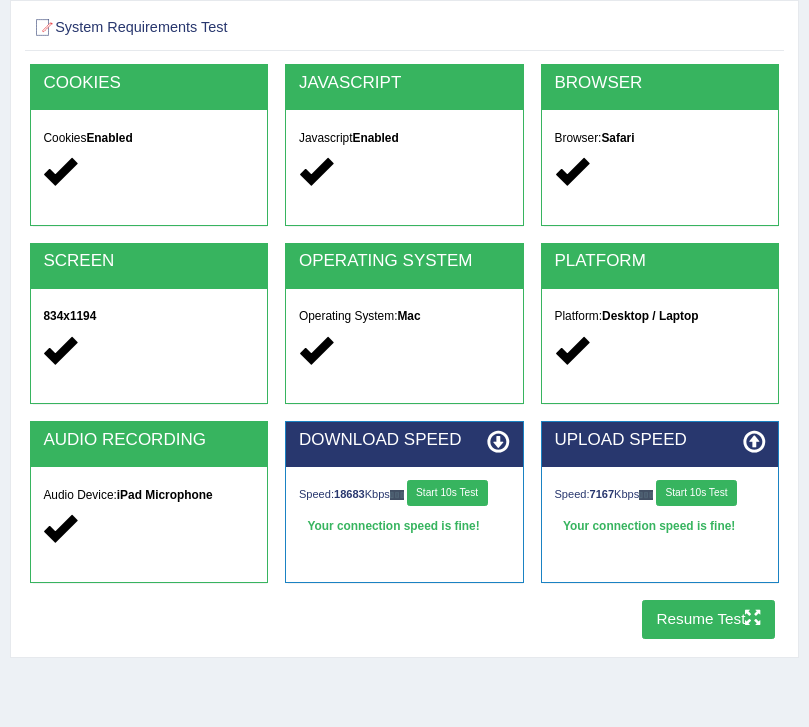 click on "Resume Test" at bounding box center (708, 619) 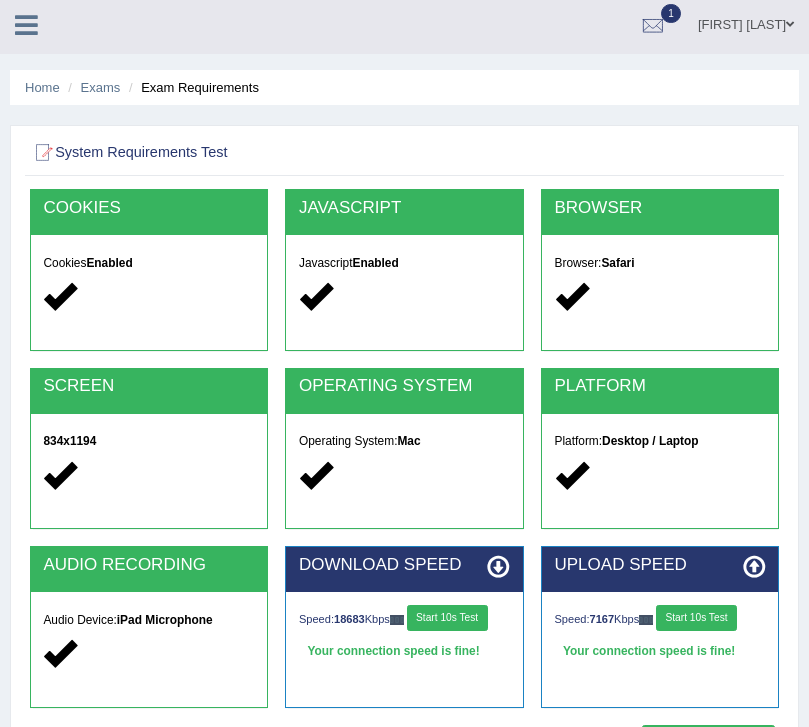 scroll, scrollTop: 0, scrollLeft: 0, axis: both 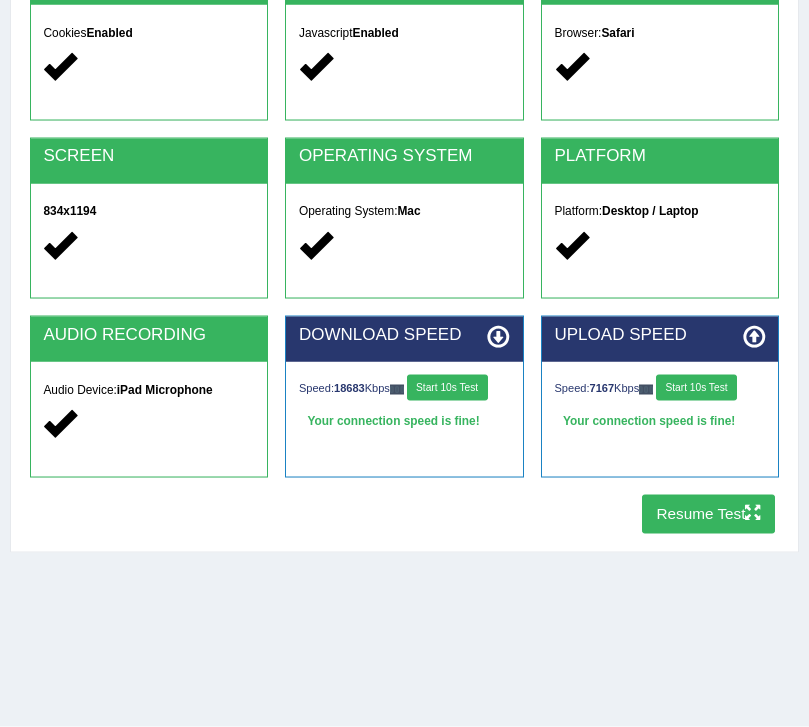 click on "Resume Test" at bounding box center [708, 514] 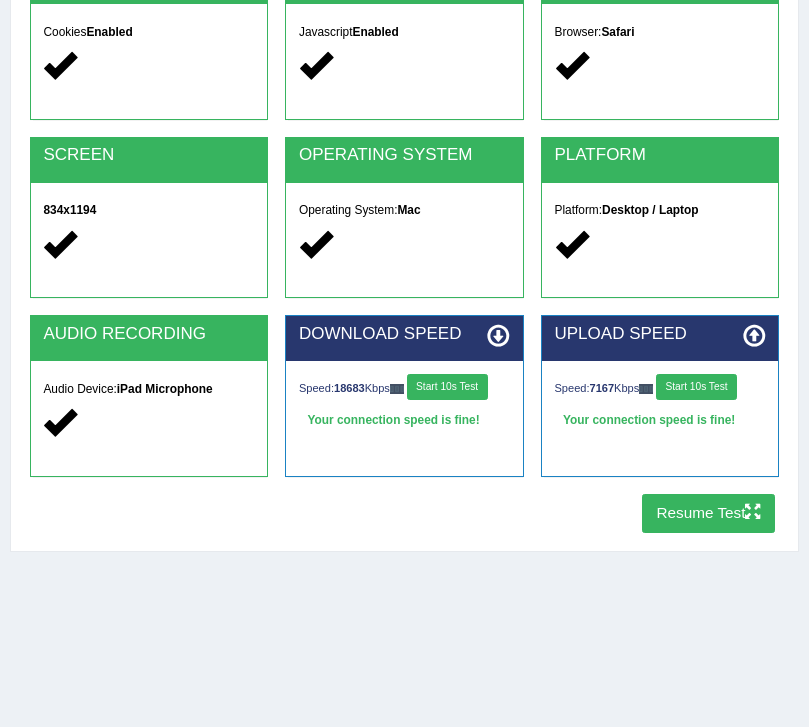click on "Resume Test" at bounding box center (708, 513) 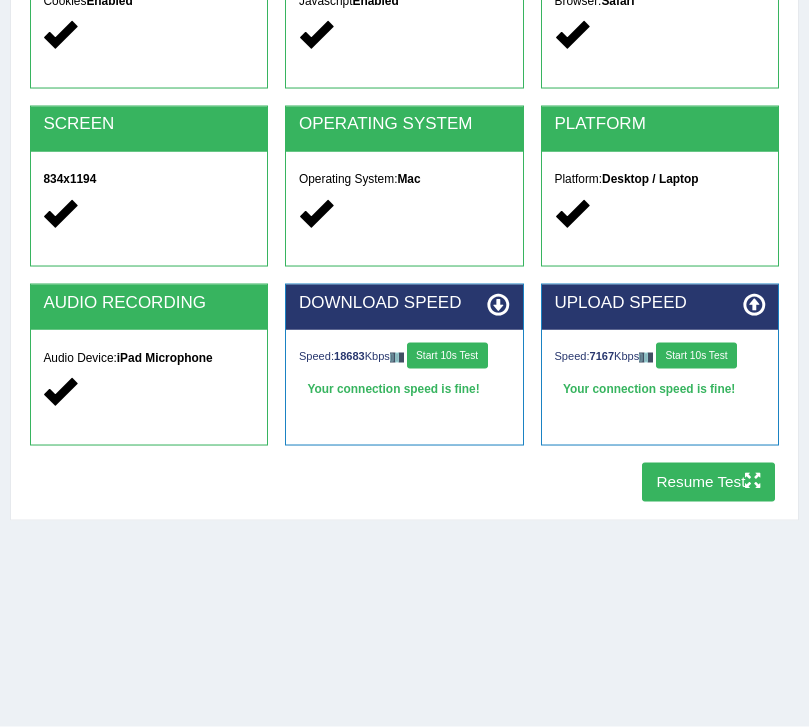 scroll, scrollTop: 268, scrollLeft: 0, axis: vertical 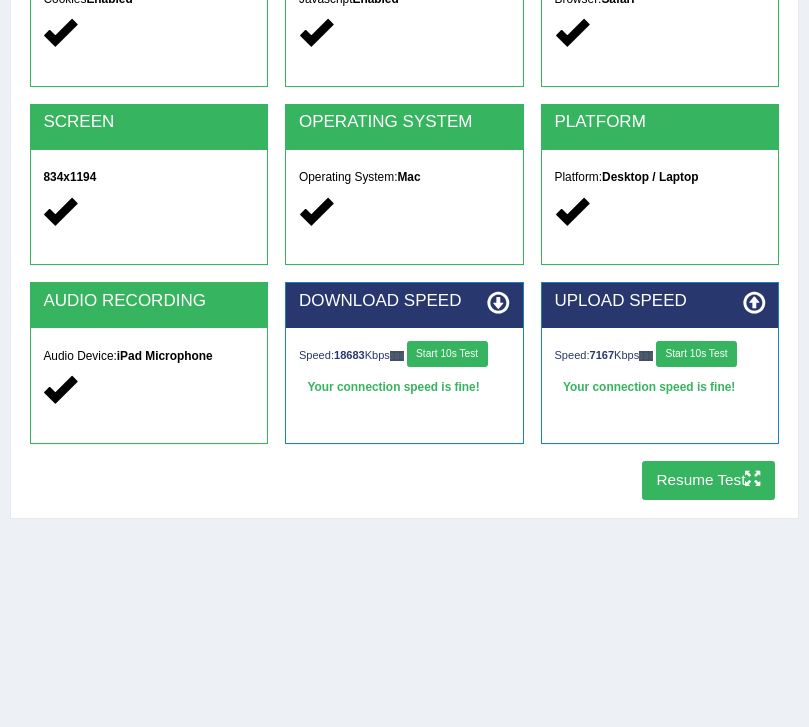 click on "Resume Test" at bounding box center [708, 480] 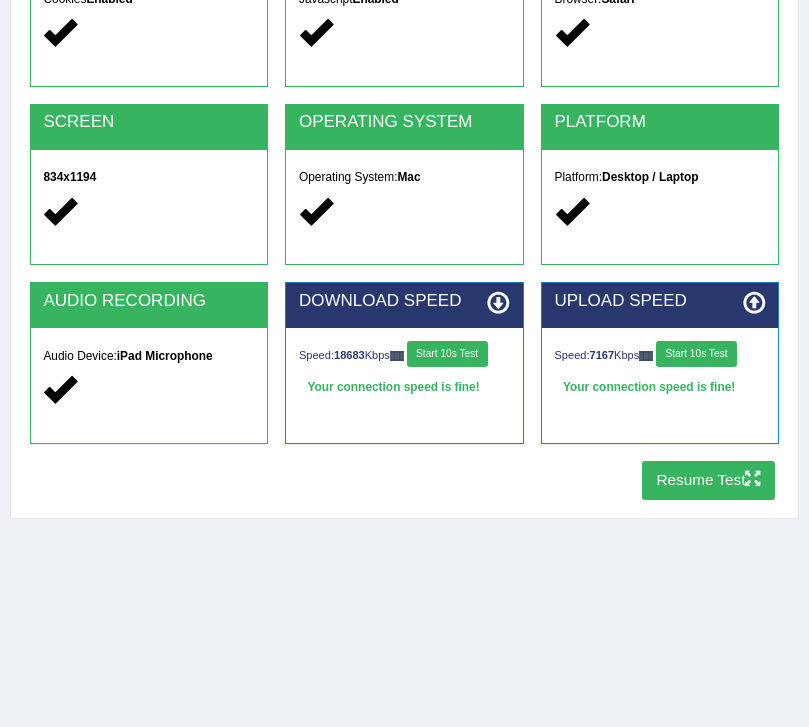 click on "Resume Test" at bounding box center (708, 480) 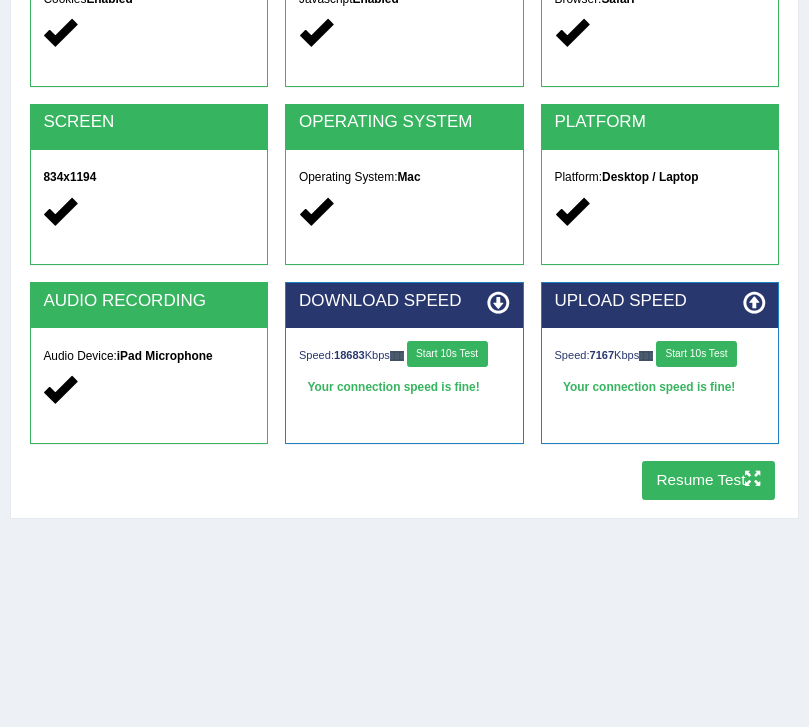 click on "Resume Test" at bounding box center (708, 480) 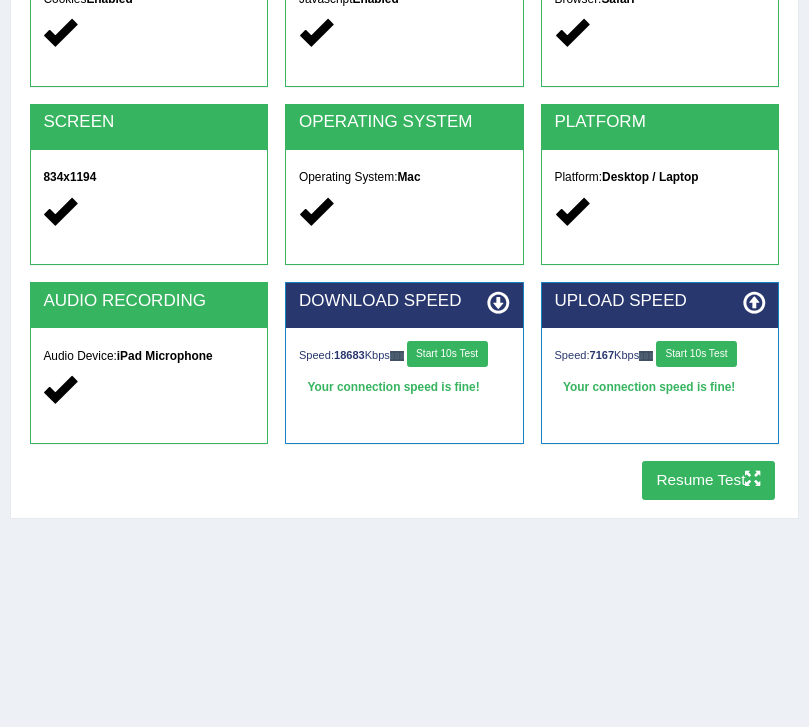 click on "Resume Test" at bounding box center (708, 480) 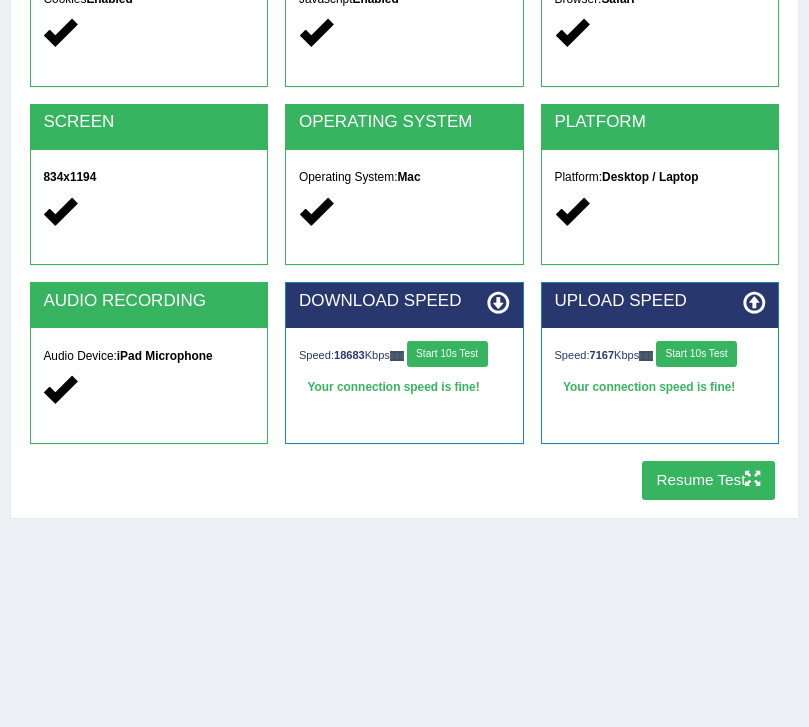 click on "Resume Test" at bounding box center [708, 480] 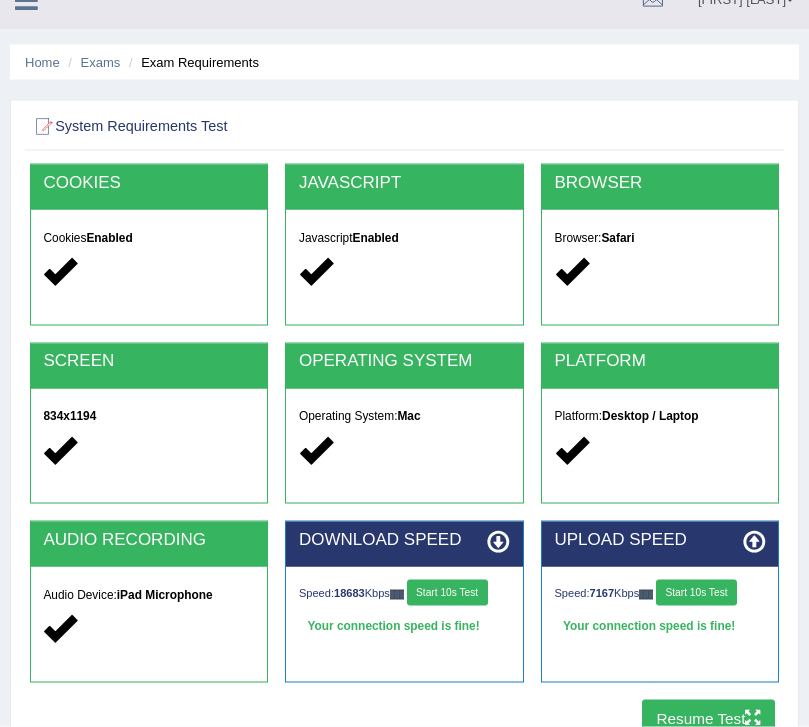 scroll, scrollTop: 0, scrollLeft: 0, axis: both 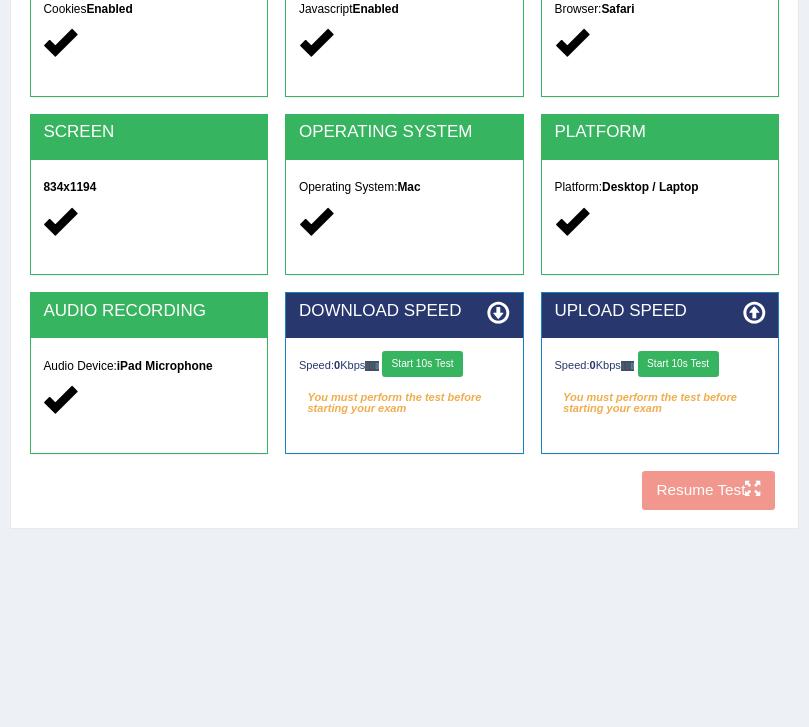 click on "Start 10s Test" at bounding box center [422, 364] 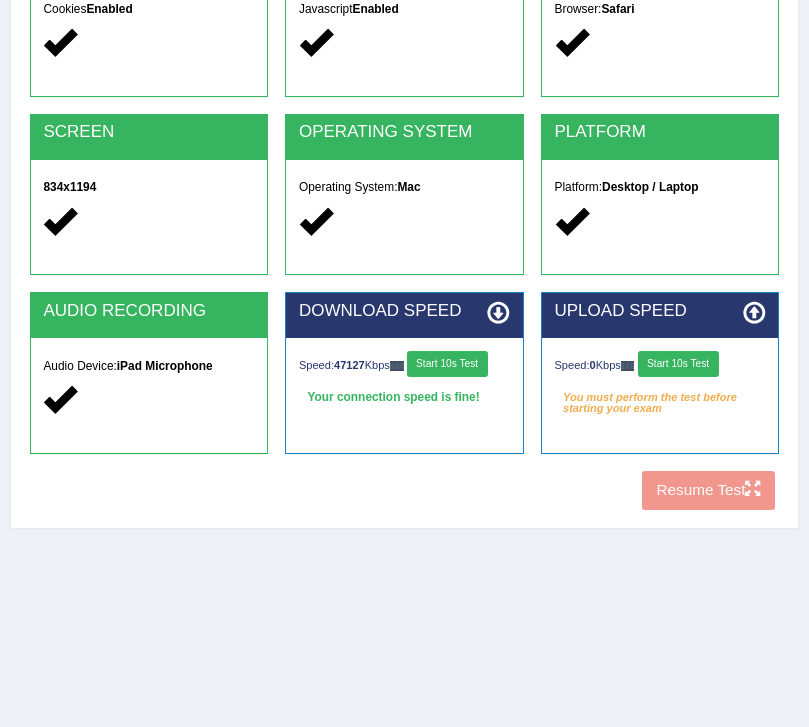 click on "Start 10s Test" at bounding box center [678, 364] 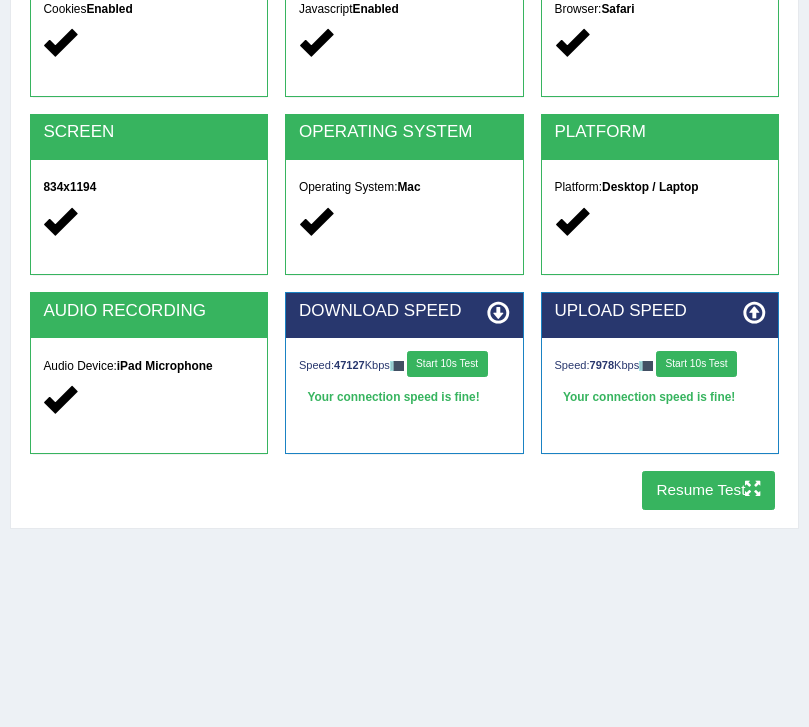click on "Resume Test" at bounding box center (708, 490) 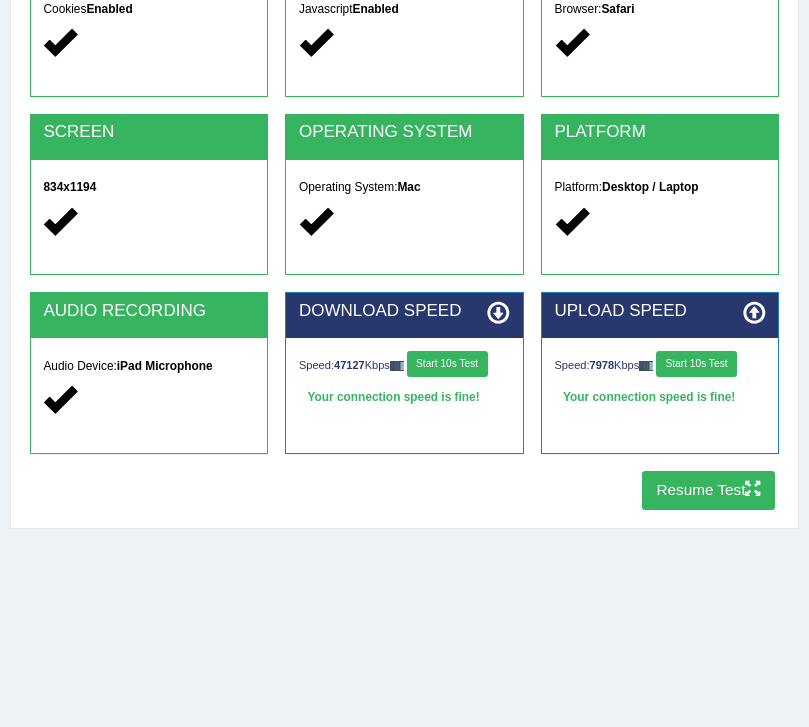 click on "Resume Test" at bounding box center (708, 490) 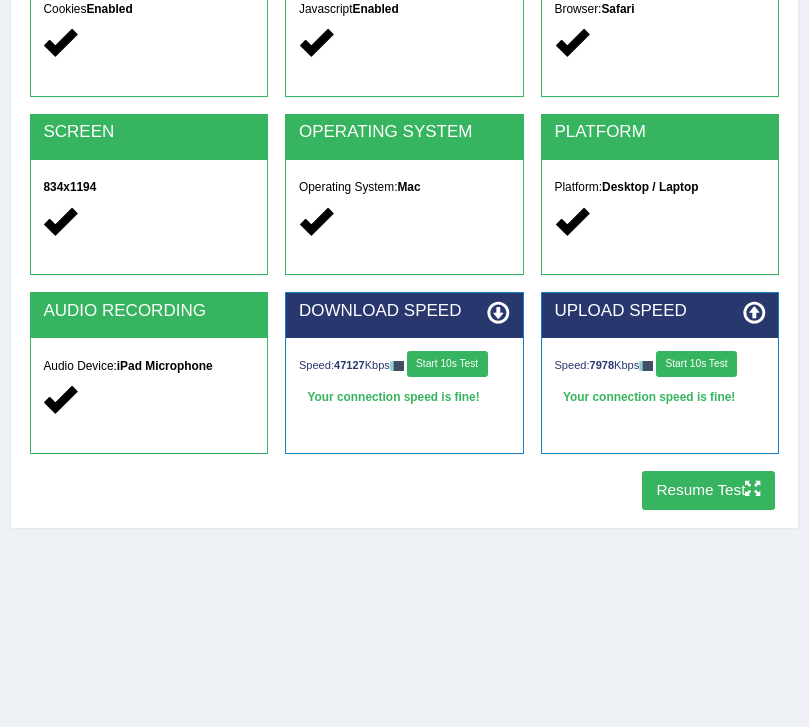 click on "Resume Test" at bounding box center (708, 490) 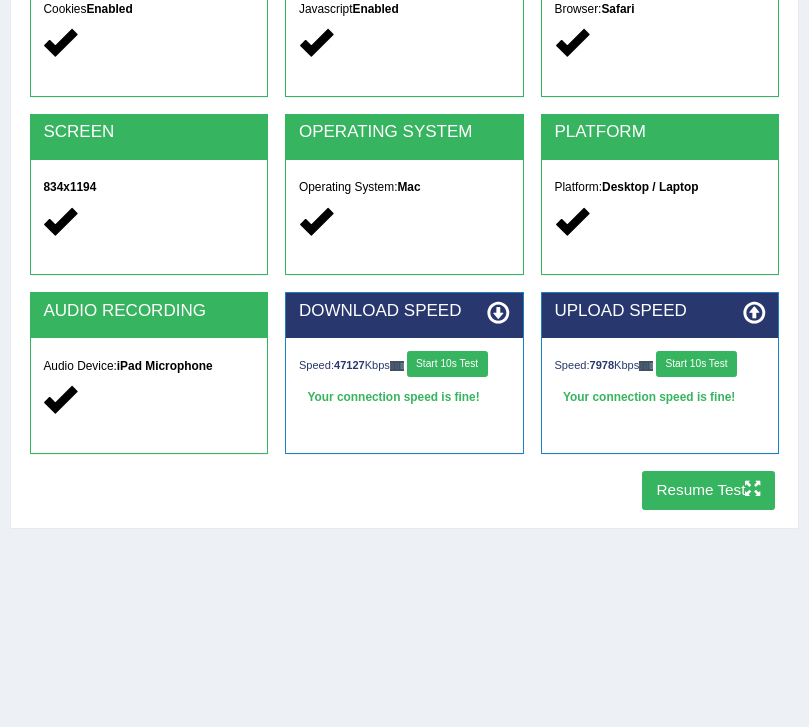 click on "Resume Test" at bounding box center (708, 490) 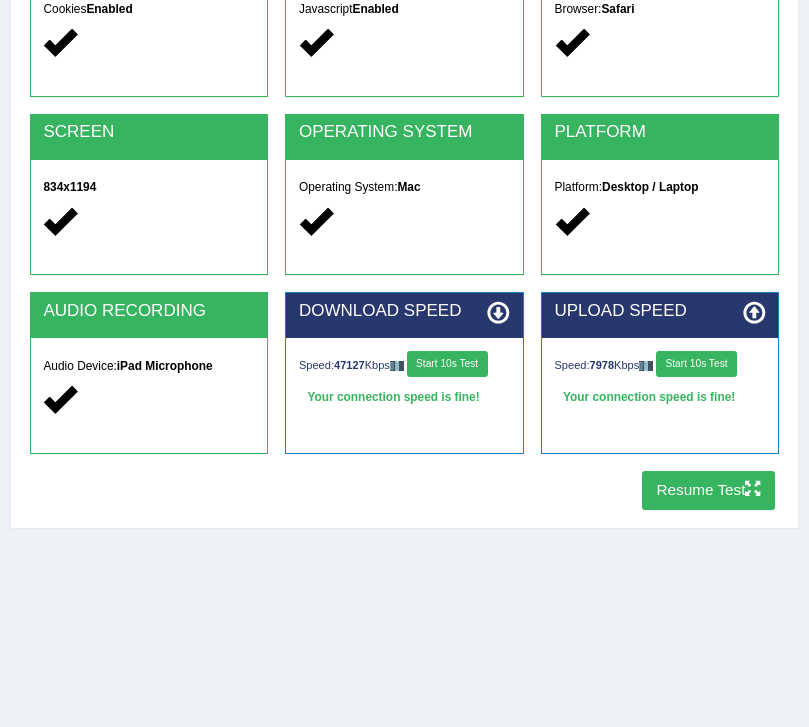 click on "Resume Test" at bounding box center (708, 490) 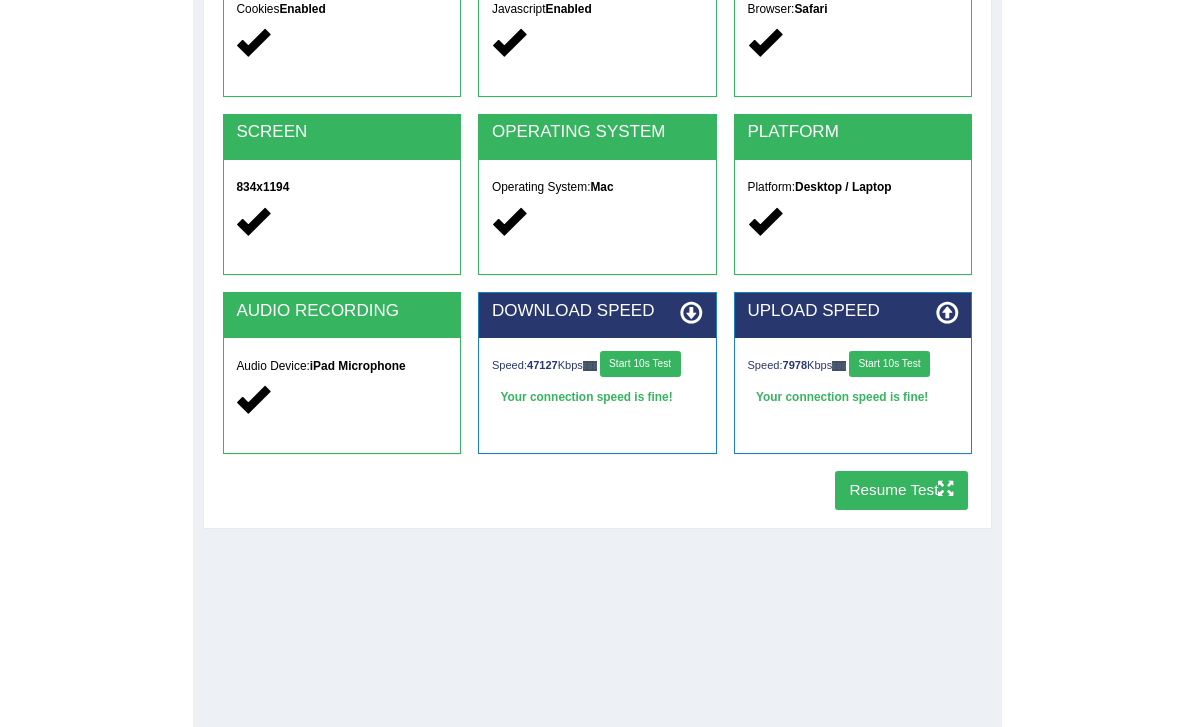 scroll, scrollTop: 240, scrollLeft: 0, axis: vertical 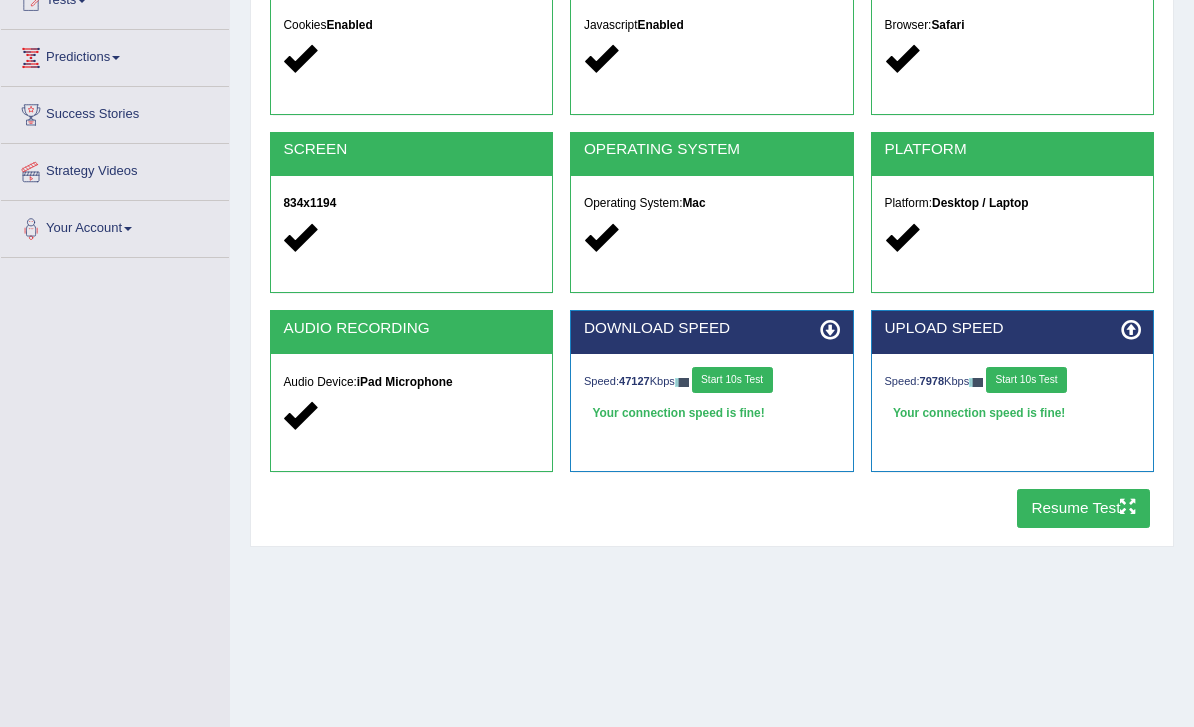 click on "Resume Test" at bounding box center [1083, 508] 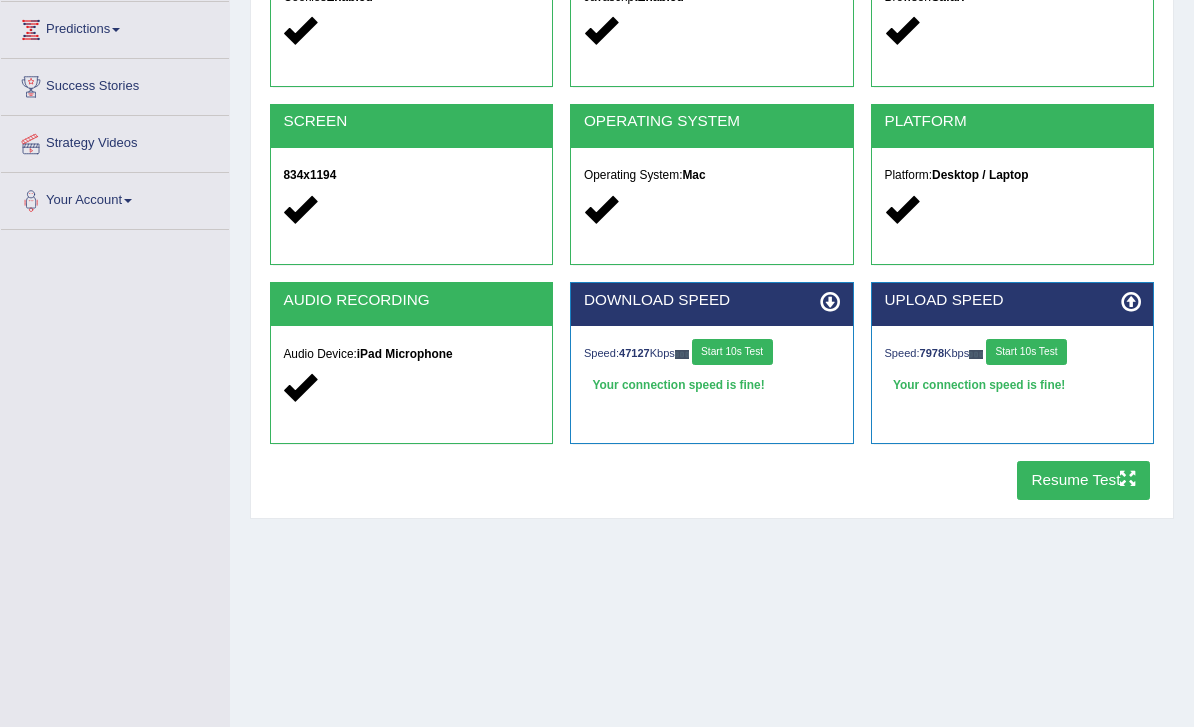 scroll, scrollTop: 0, scrollLeft: 0, axis: both 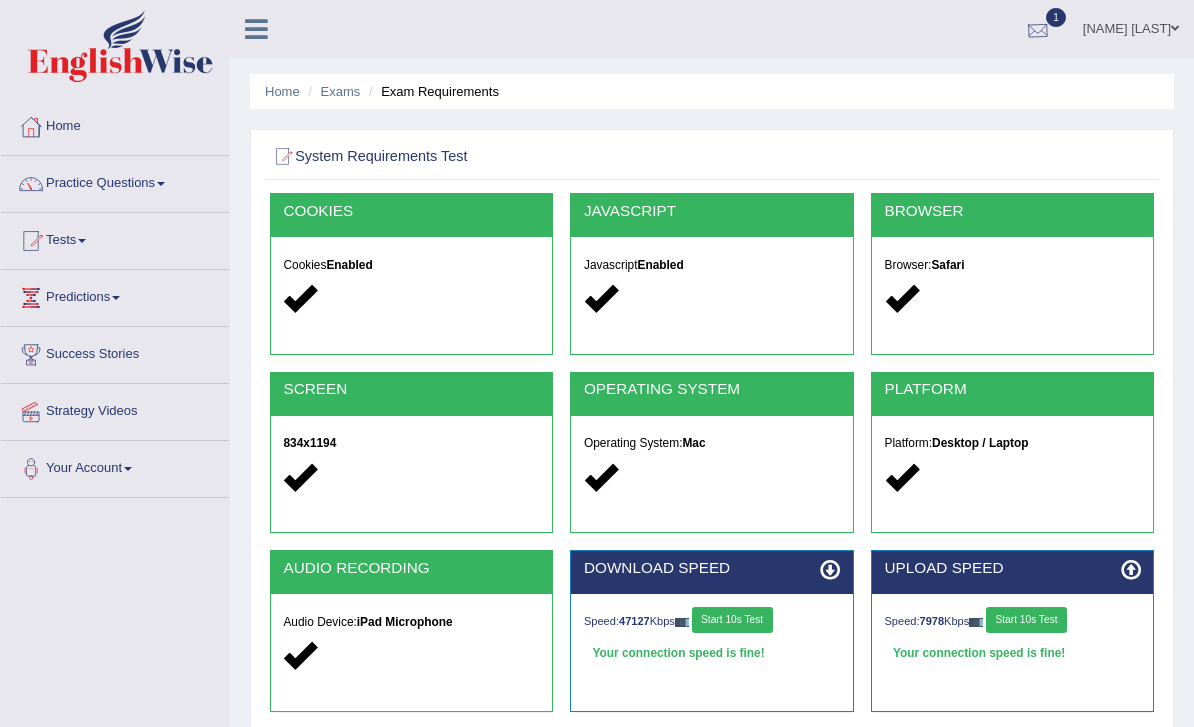 click at bounding box center (1038, 30) 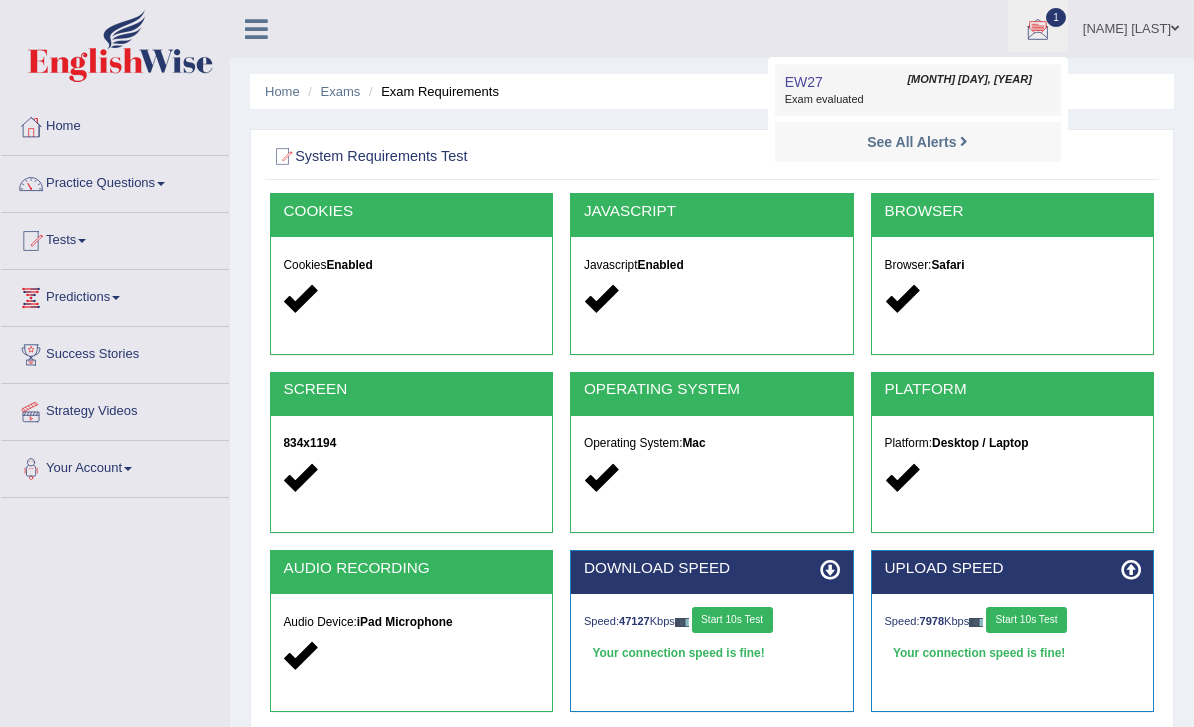 click on "Exam evaluated" at bounding box center (918, 100) 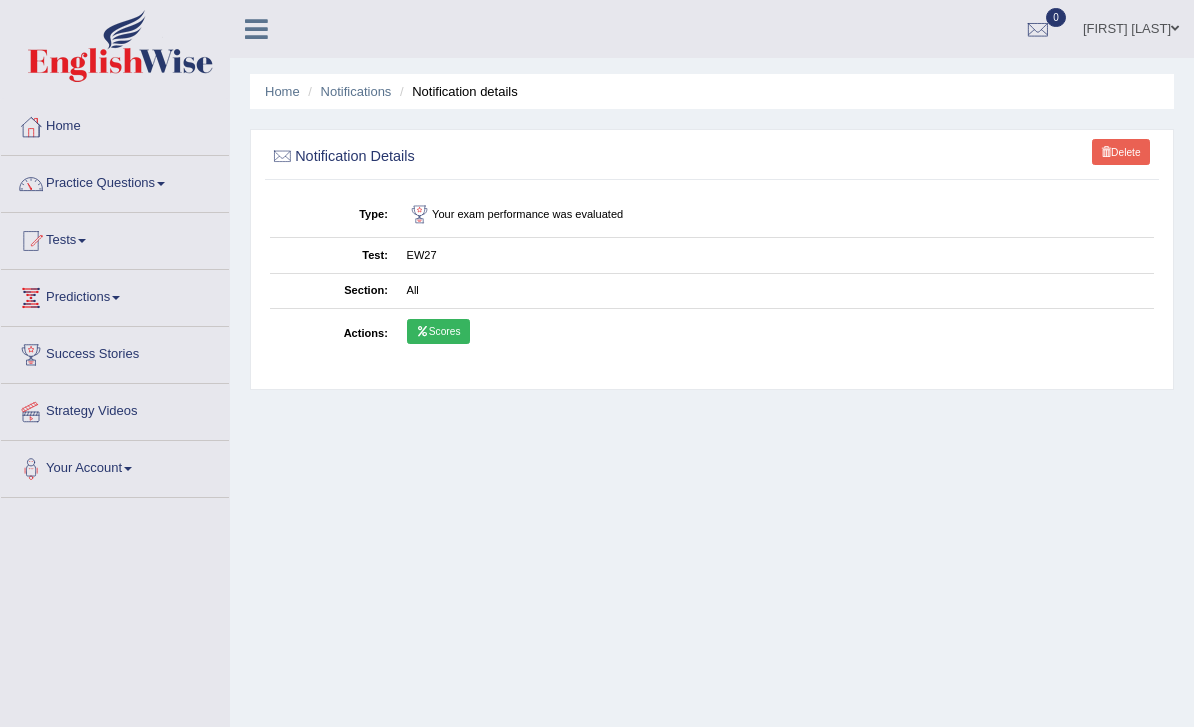 scroll, scrollTop: 0, scrollLeft: 0, axis: both 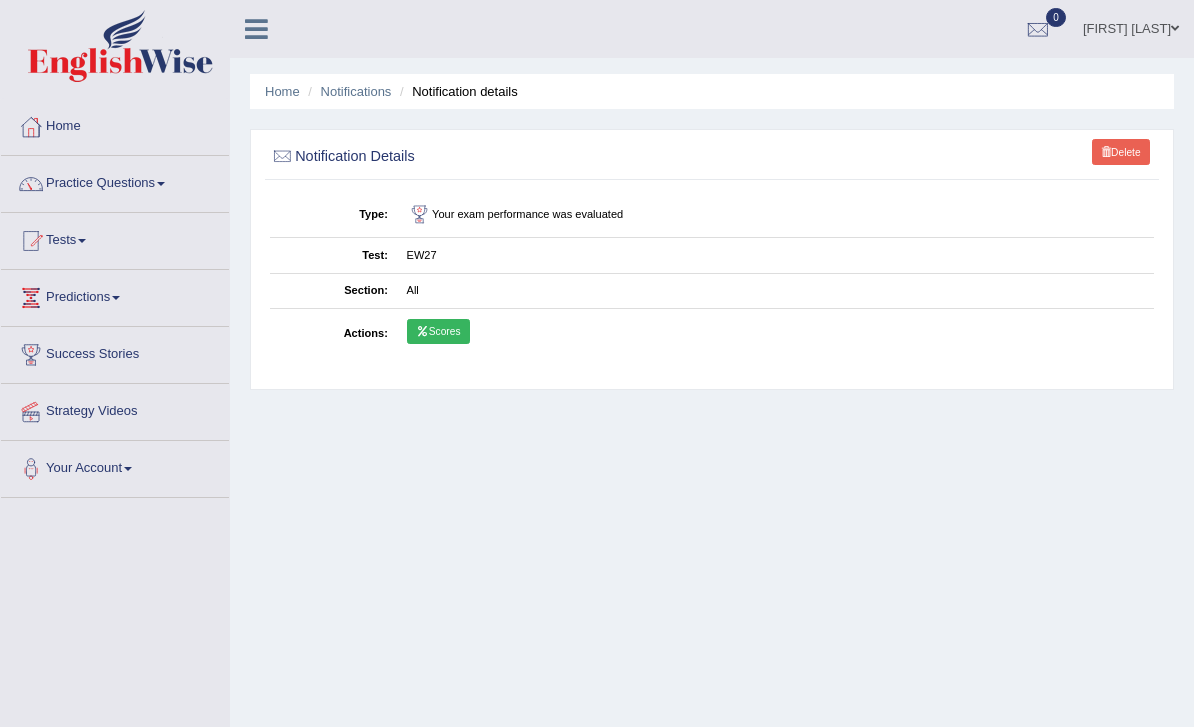 click on "Delete  Notification Details
Type Your exam performance was evaluated Test EW27 Section All Actions  Scores" at bounding box center [712, 259] 